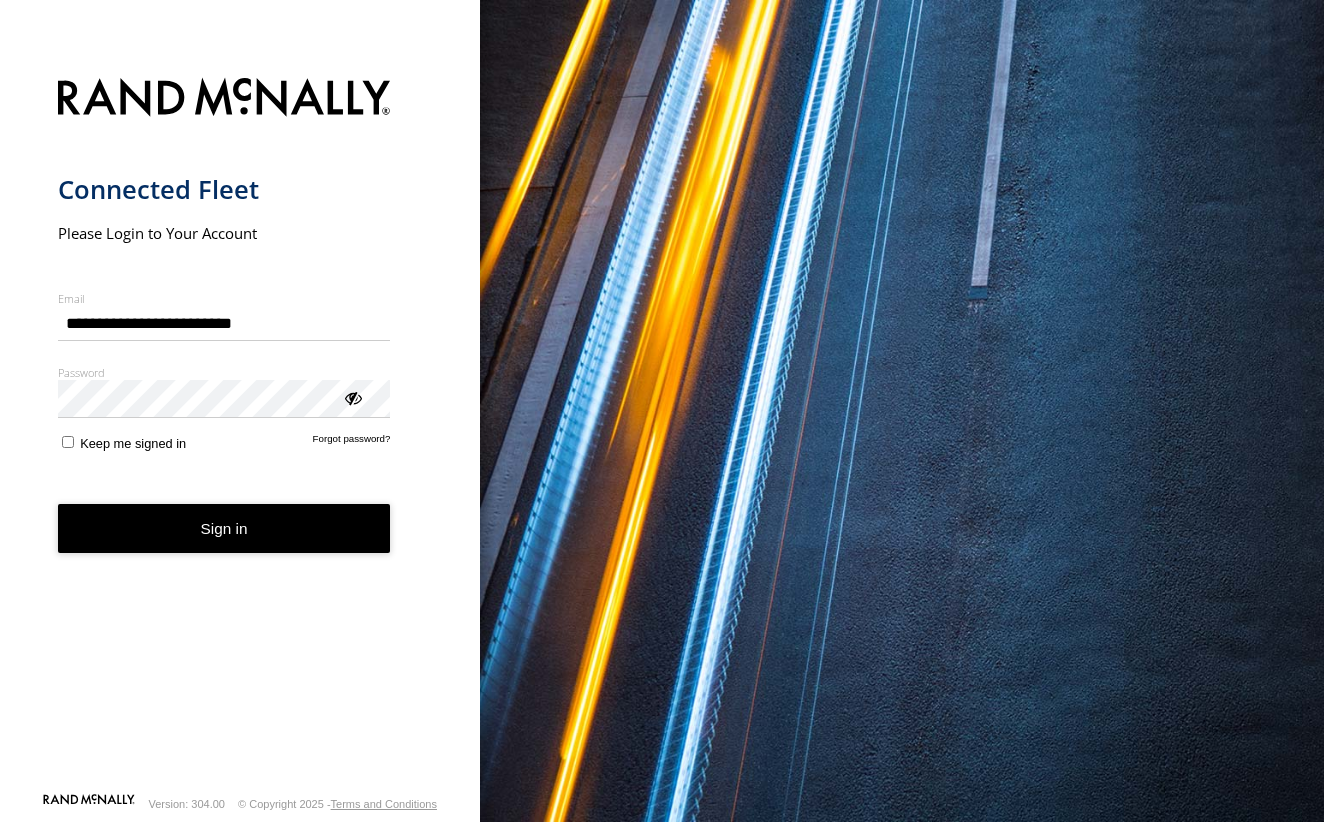 scroll, scrollTop: 0, scrollLeft: 0, axis: both 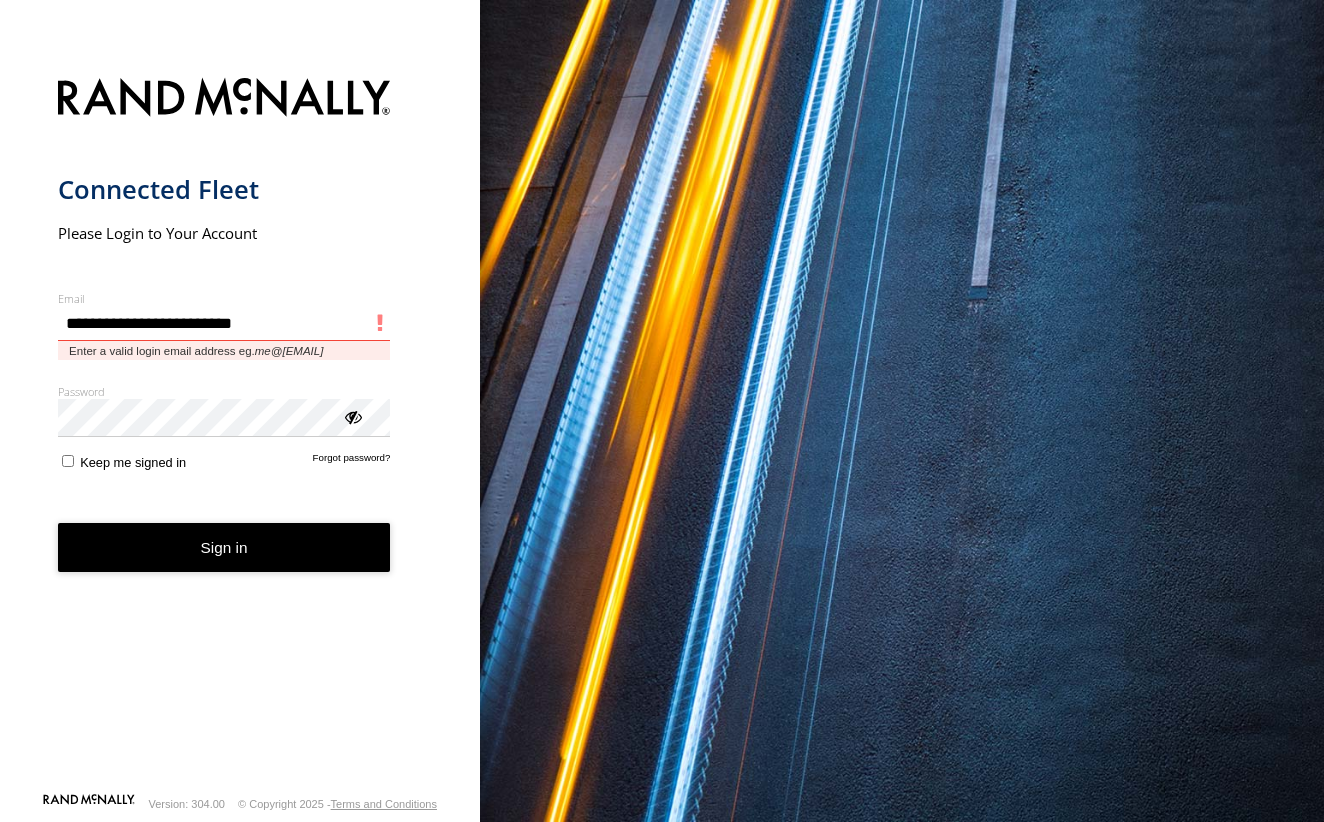 click on "**********" at bounding box center [224, 324] 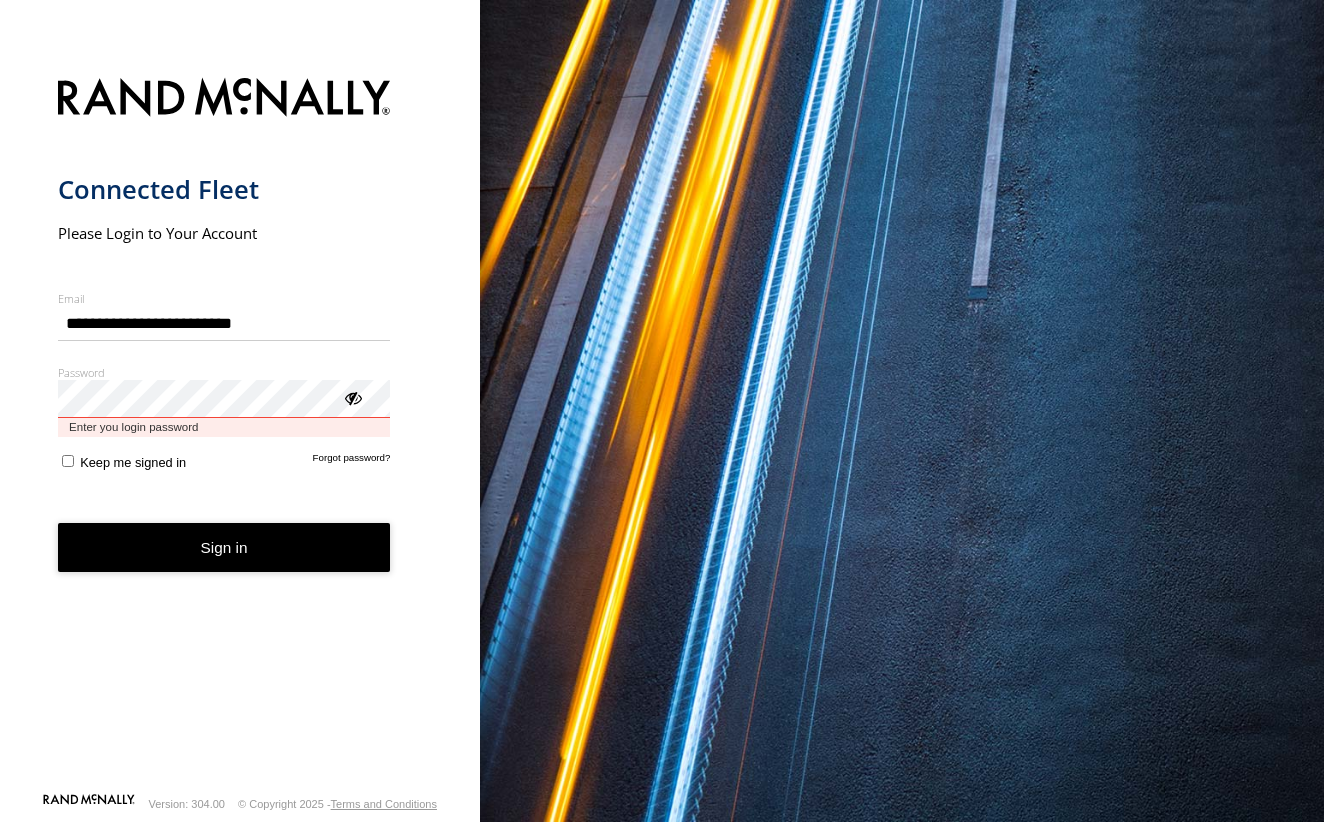 click on "Sign in" at bounding box center [224, 547] 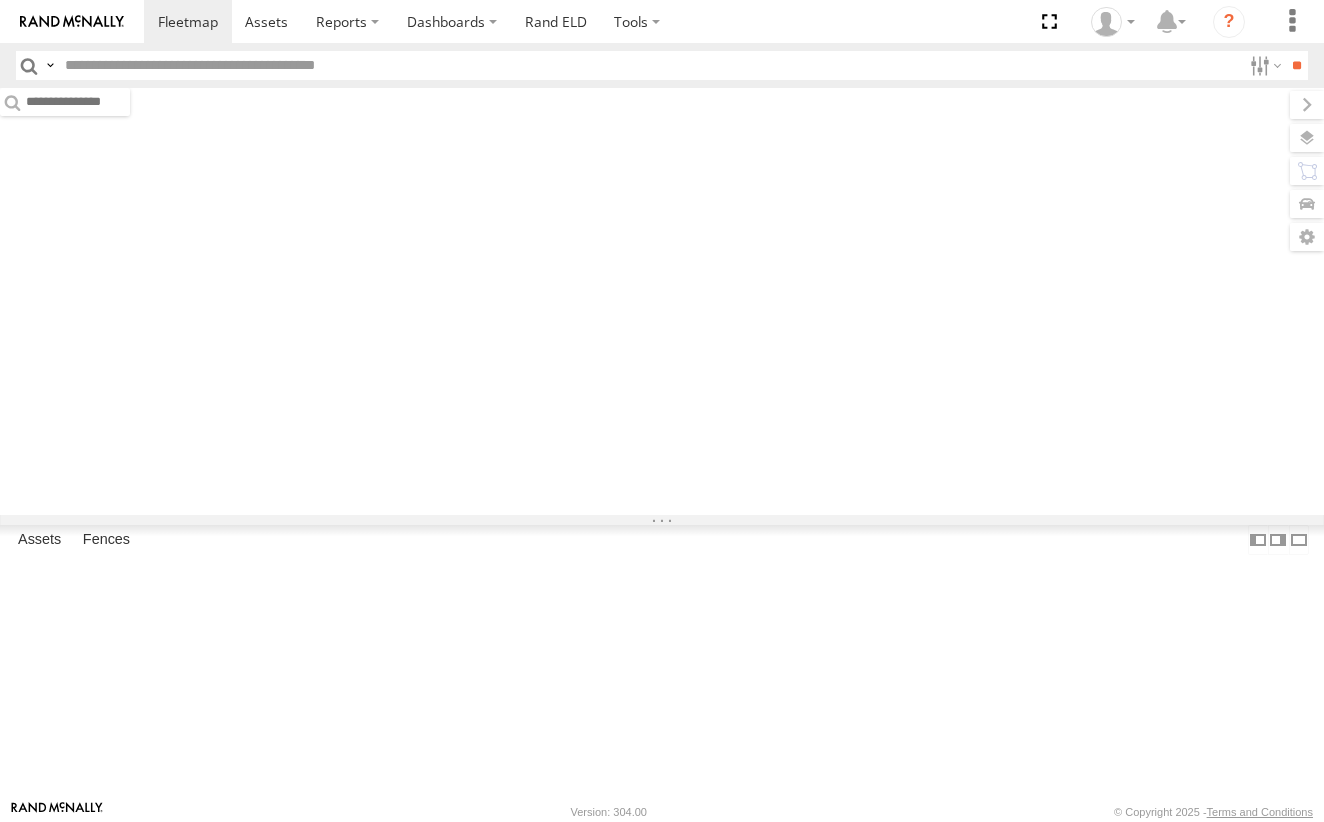 scroll, scrollTop: 0, scrollLeft: 0, axis: both 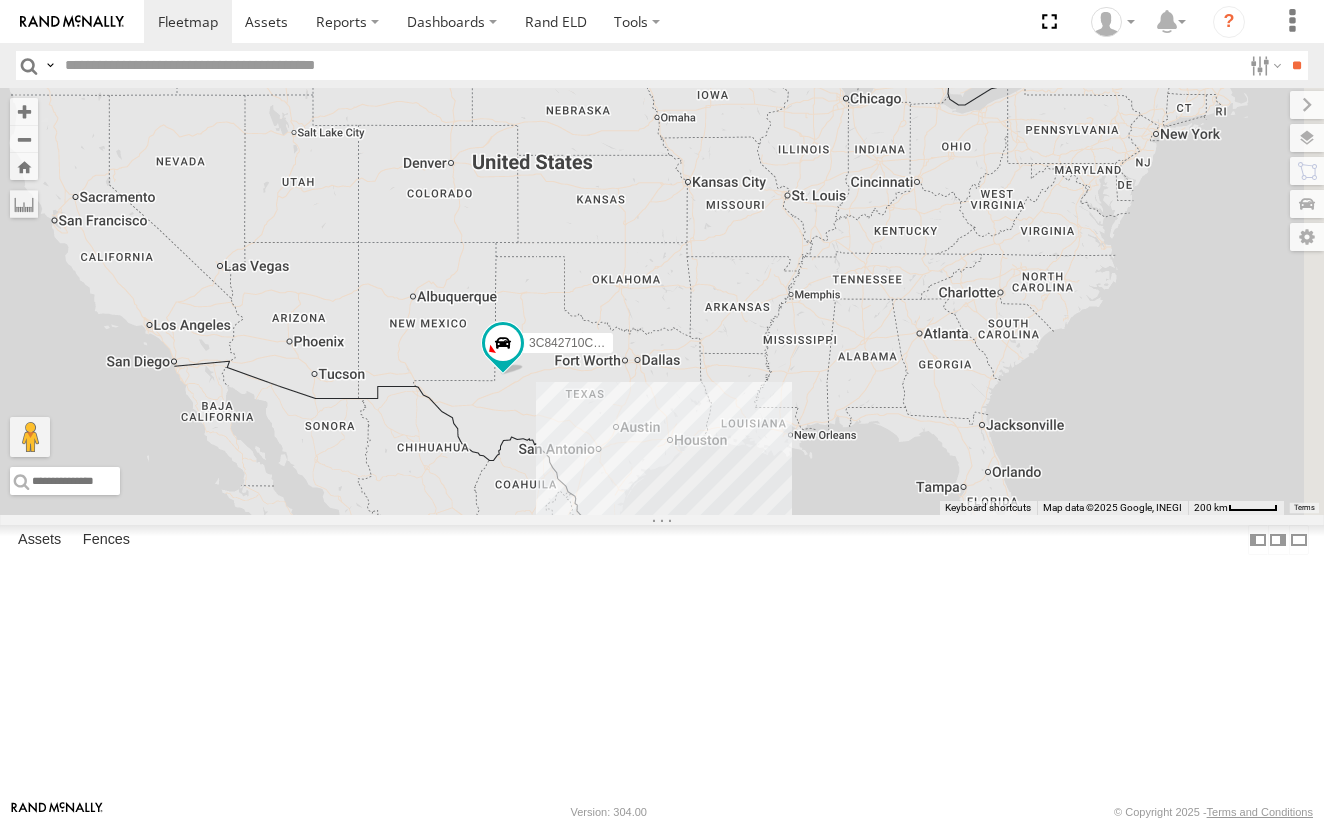drag, startPoint x: 1182, startPoint y: 503, endPoint x: 823, endPoint y: 309, distance: 408.06494 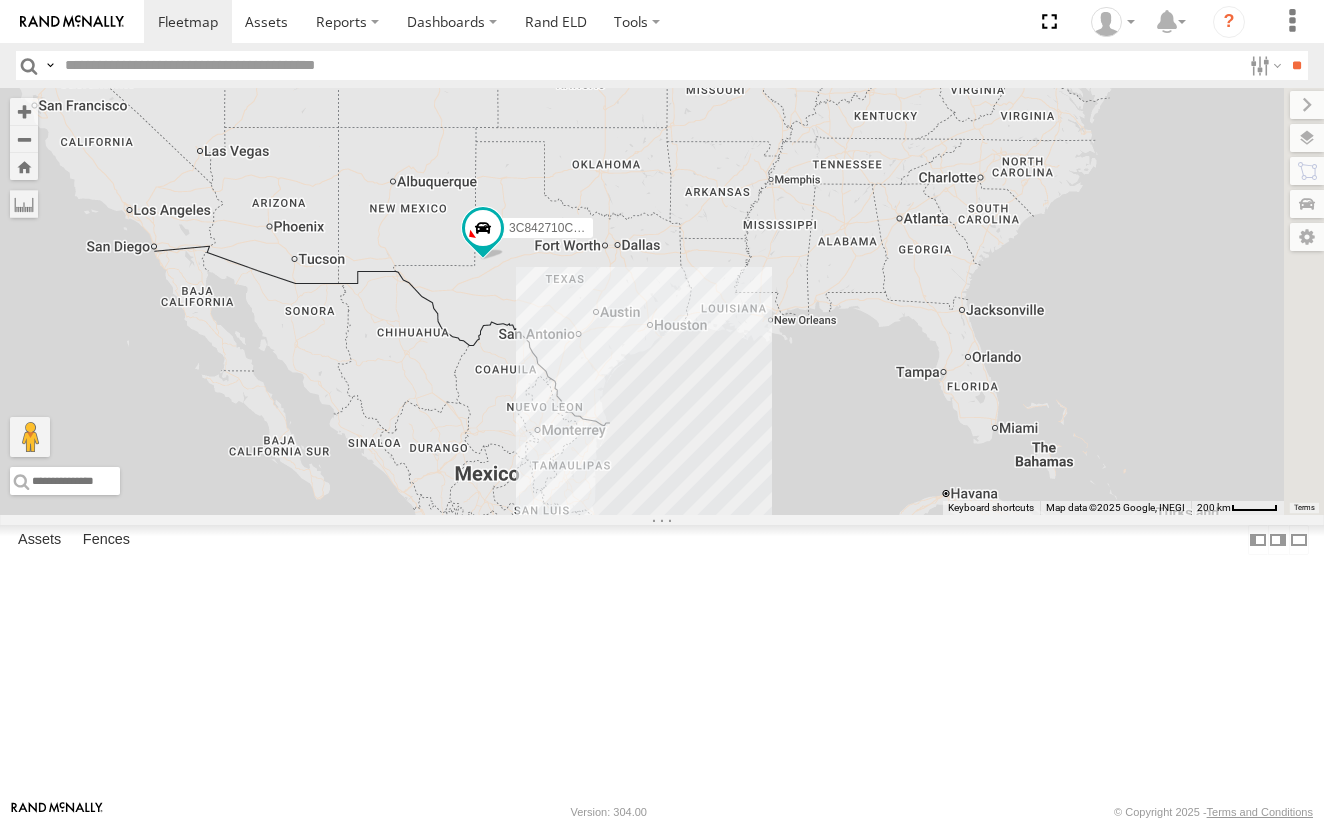 drag, startPoint x: 796, startPoint y: 564, endPoint x: 740, endPoint y: 452, distance: 125.21981 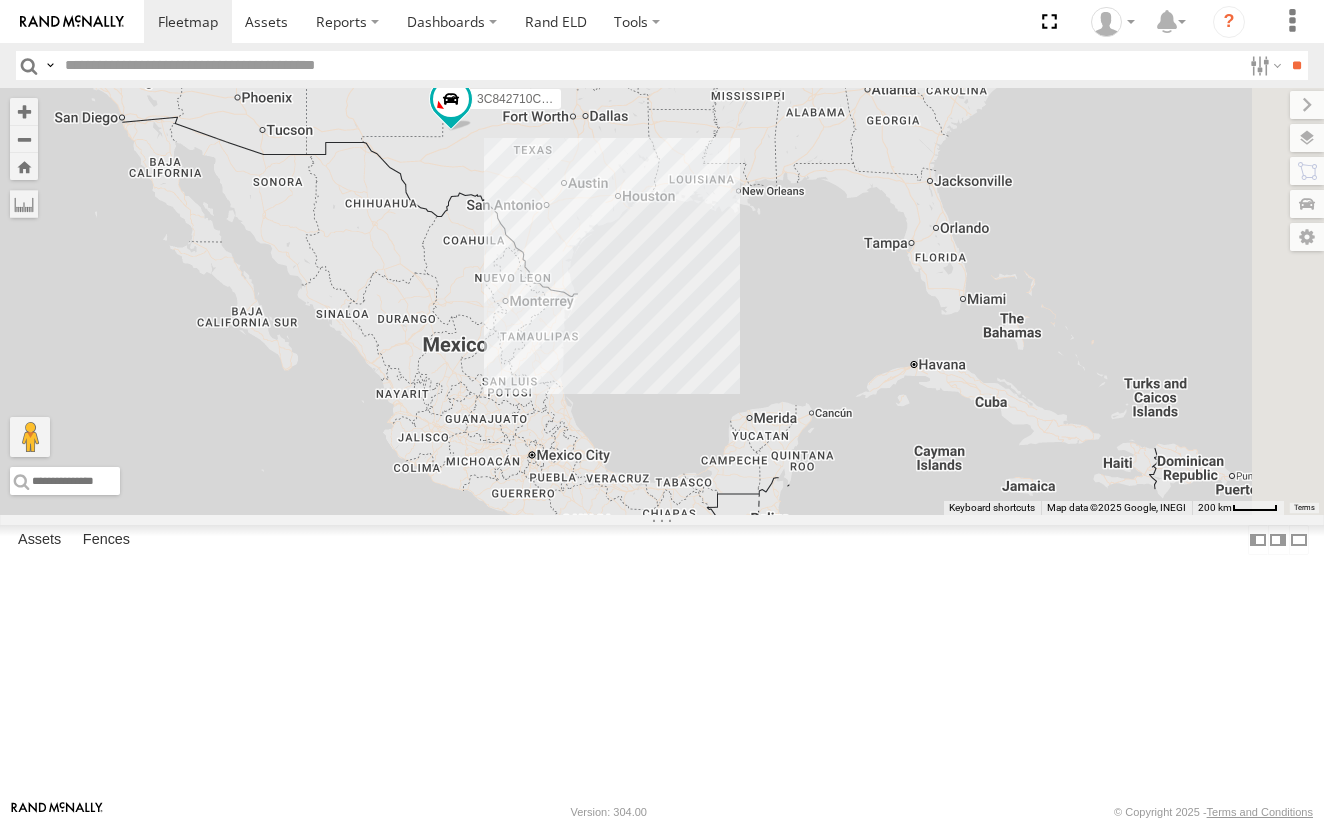 drag, startPoint x: 715, startPoint y: 428, endPoint x: 682, endPoint y: 308, distance: 124.45481 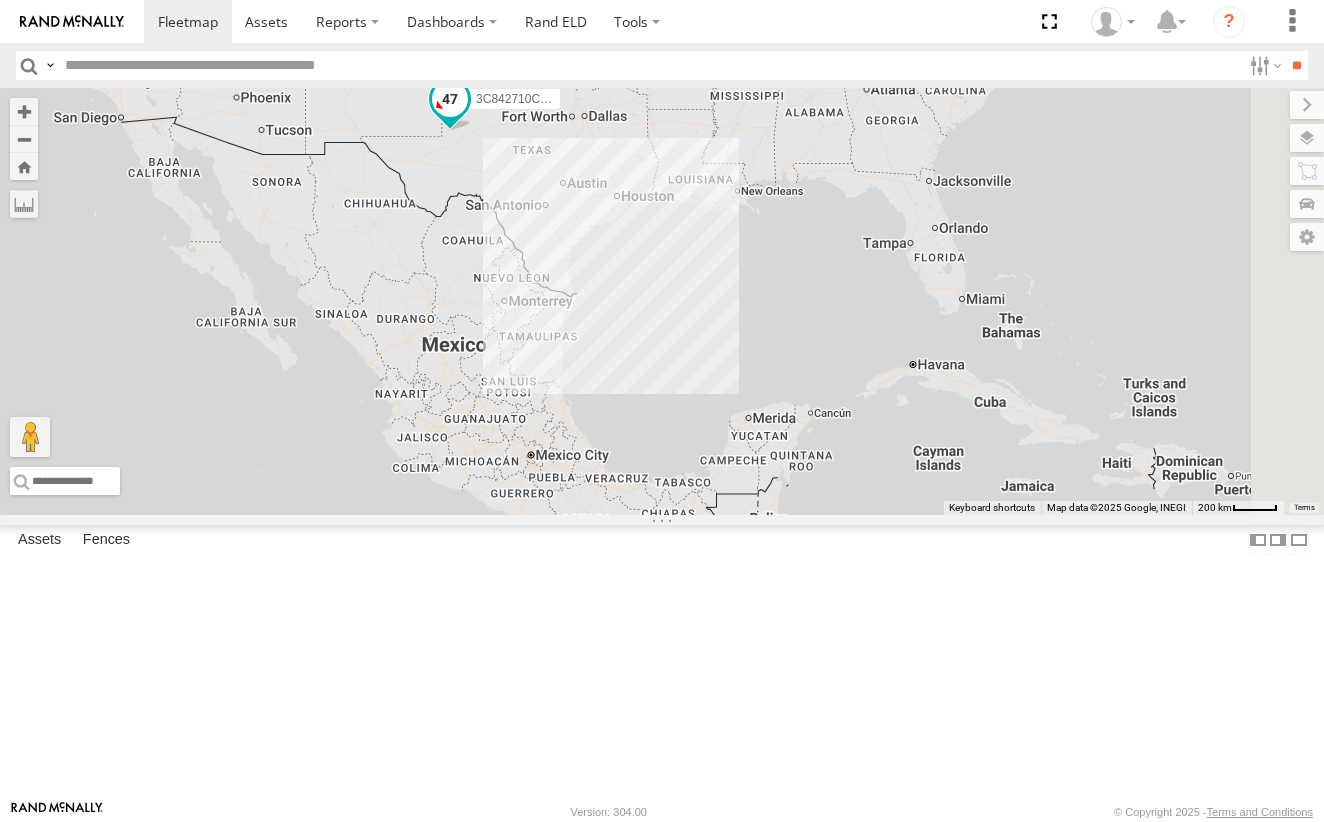 click at bounding box center [450, 99] 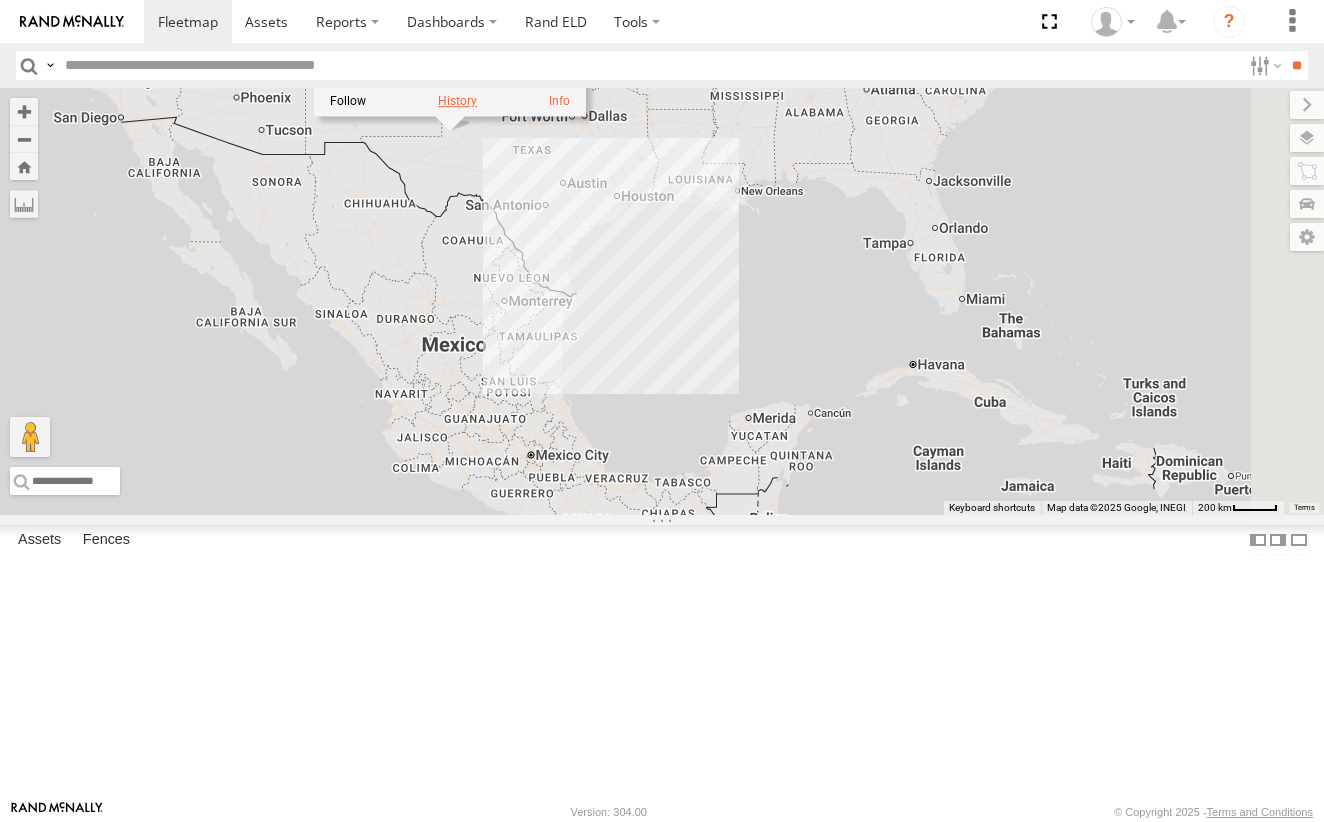 click at bounding box center (457, 101) 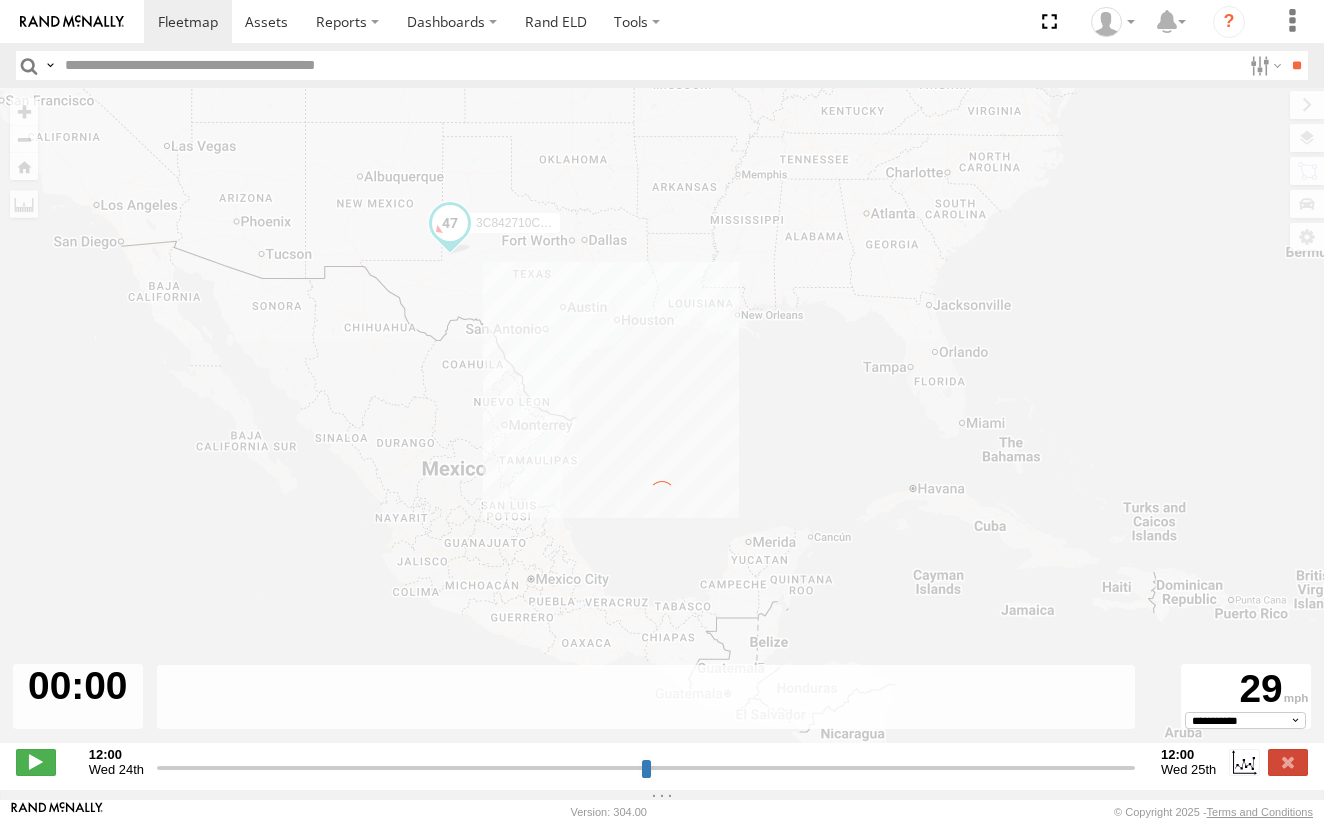 type on "**********" 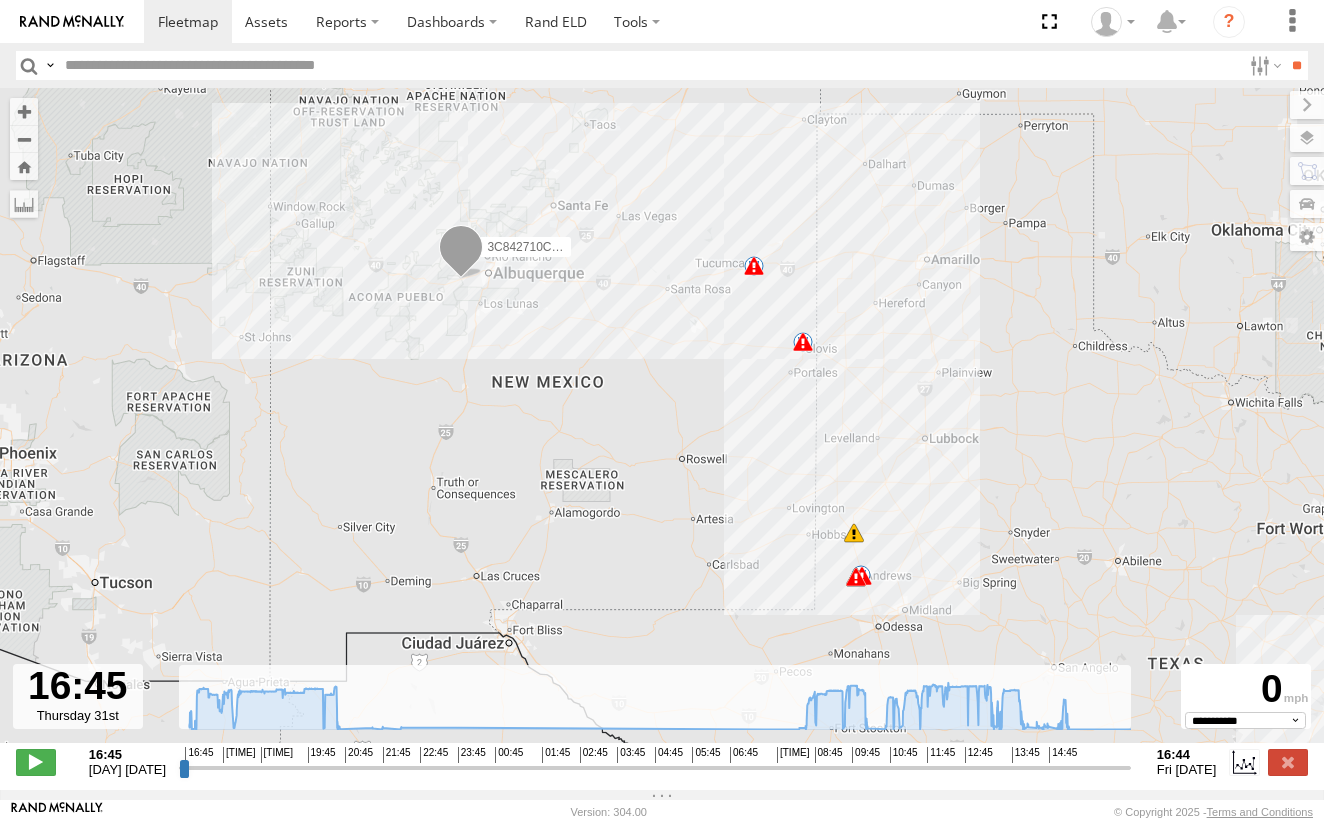 click on "[VEHICLE_ID] [TIME] Fri [TIME] Fri [TIME] Fri [TIME] Fri [TIME] Fri [TIME] Fri [TIME] Fri [NUMBER] [TIME] Fri [NUMBER] [NUMBER] [TIME] Fri" at bounding box center (662, 426) 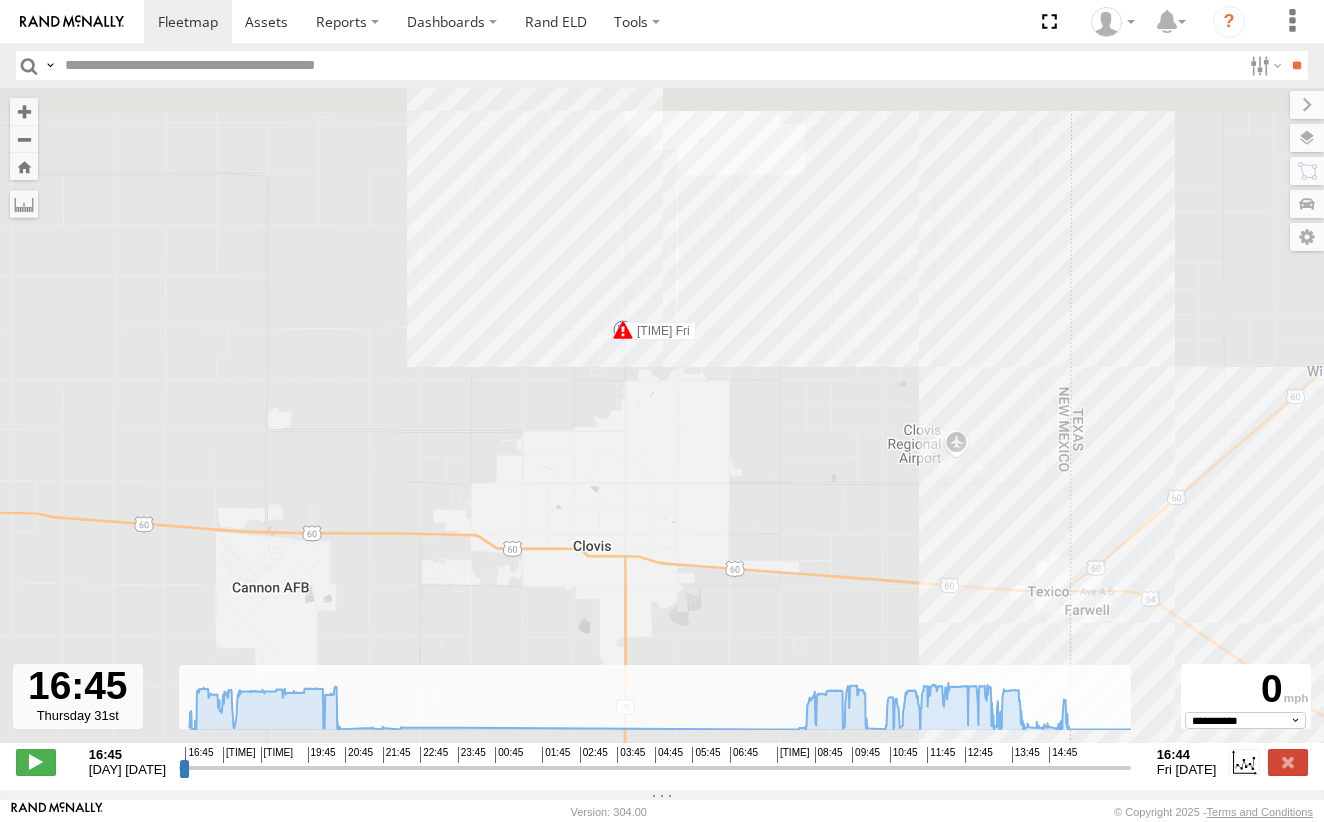 drag, startPoint x: 677, startPoint y: 307, endPoint x: 674, endPoint y: 398, distance: 91.04944 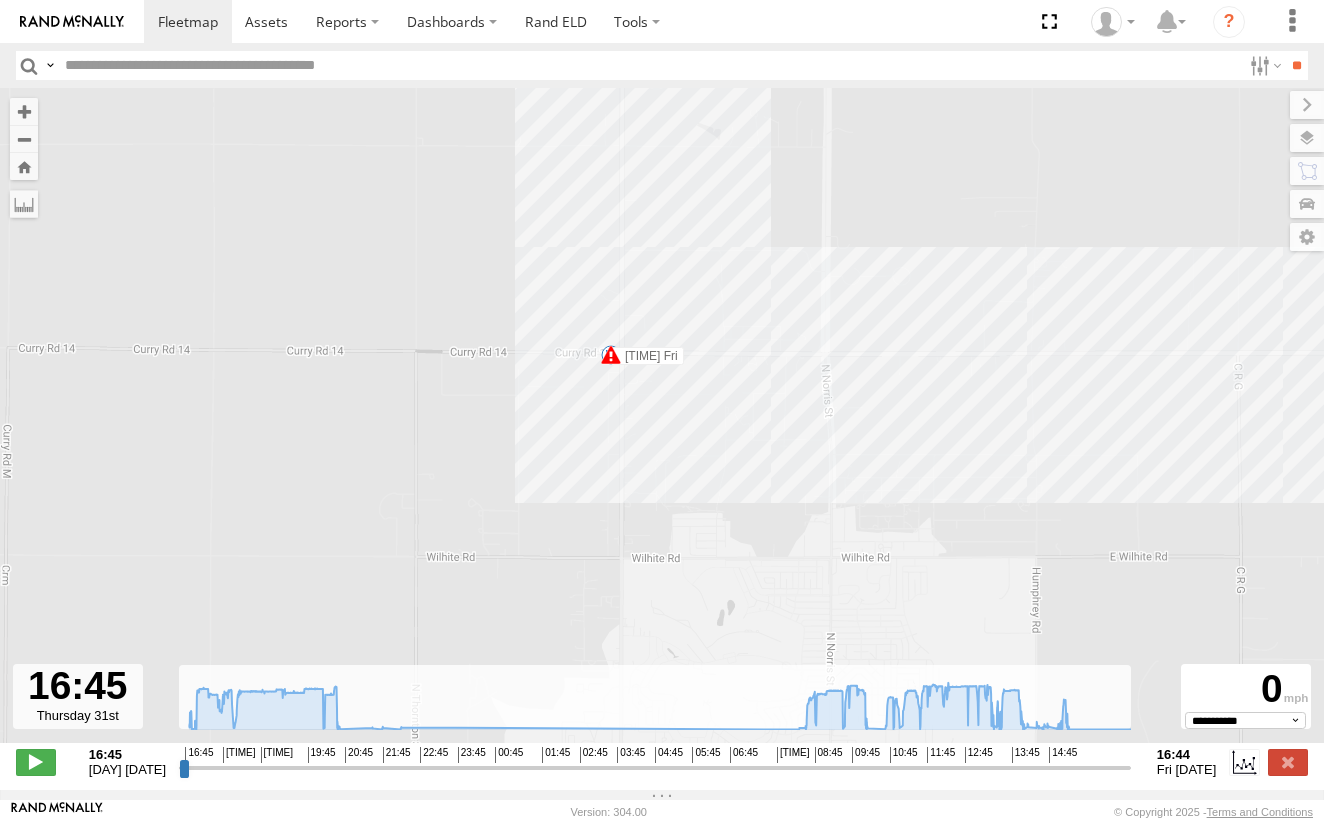 drag, startPoint x: 625, startPoint y: 352, endPoint x: 615, endPoint y: 399, distance: 48.052055 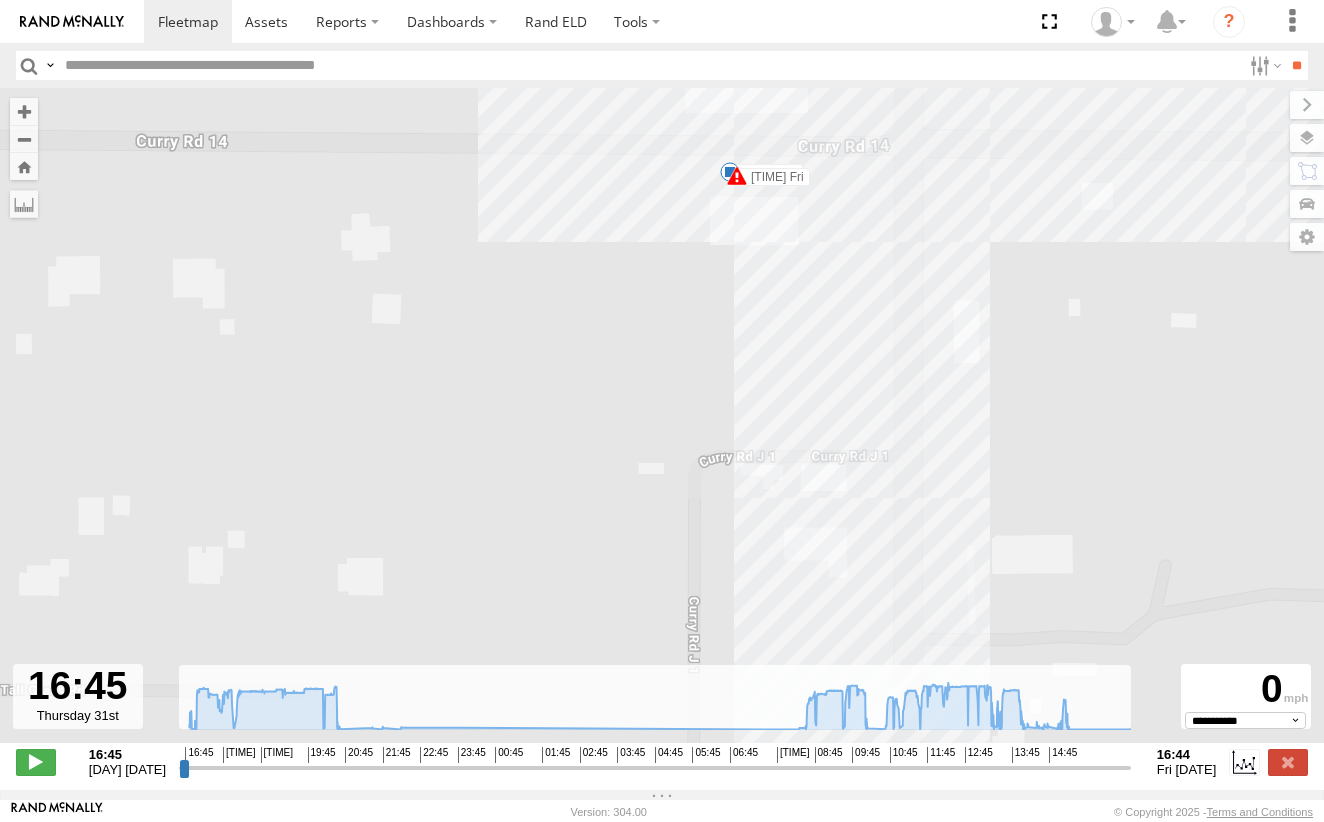 drag, startPoint x: 656, startPoint y: 325, endPoint x: 642, endPoint y: 450, distance: 125.781555 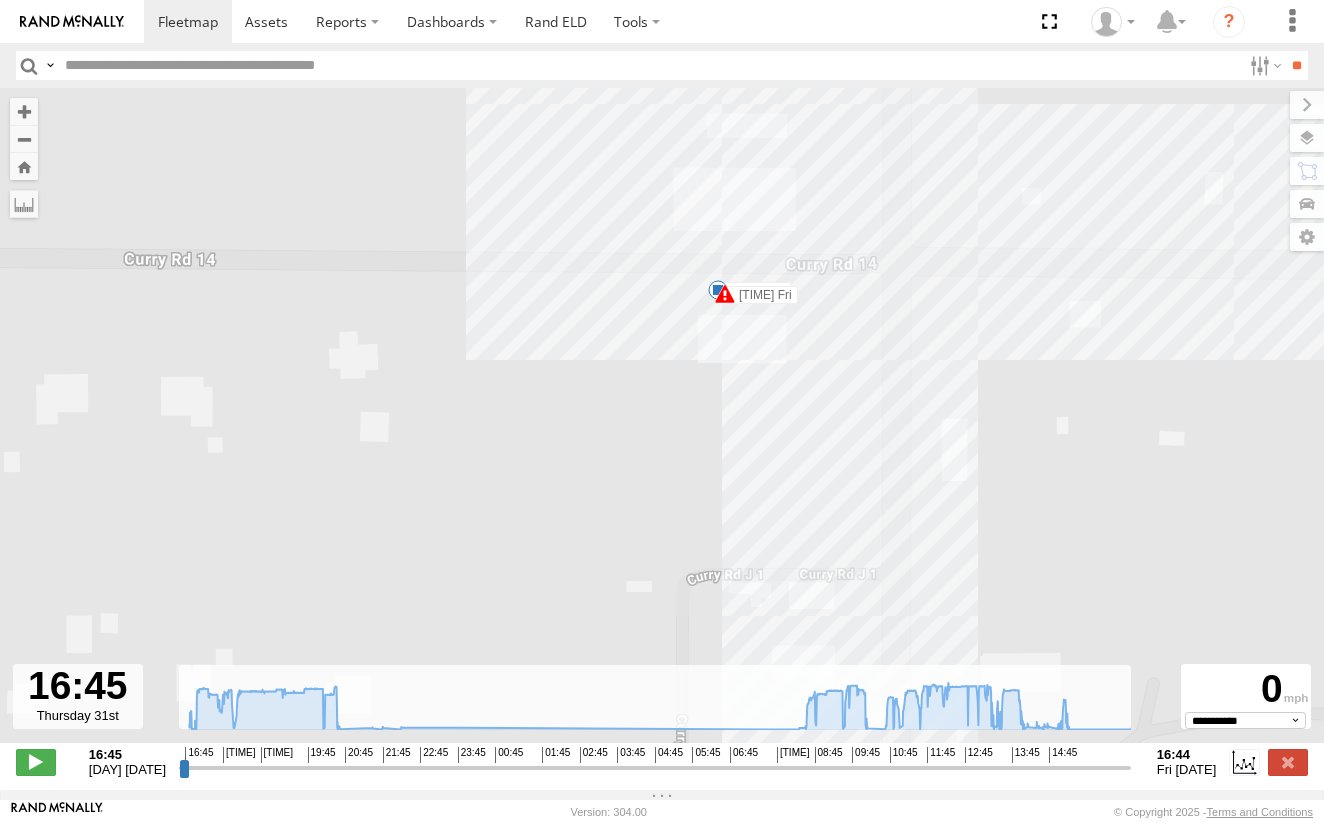 click at bounding box center [725, 294] 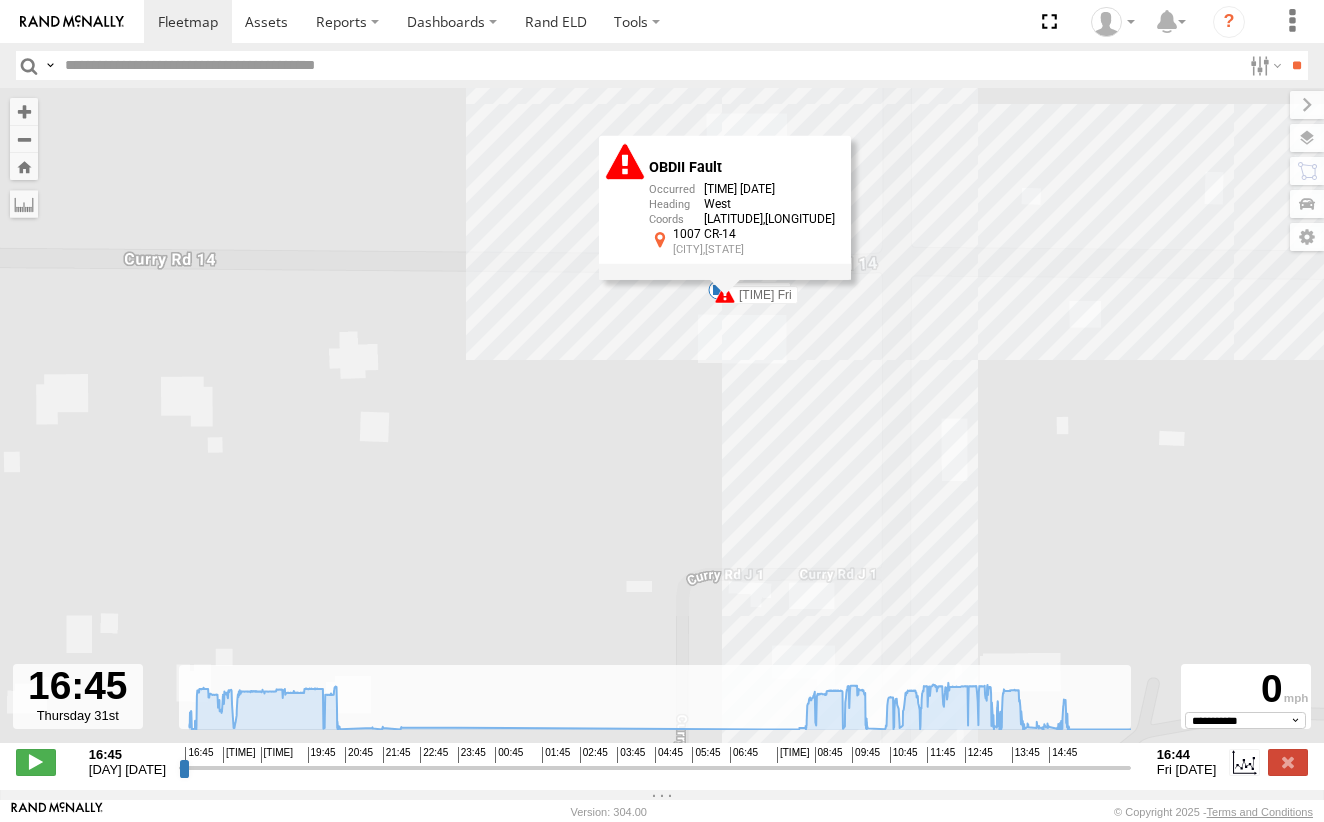 click on "[DIAGNOSTIC_CODE] [TIME] [DATE] [DIRECTION] [LATITUDE] [LONGITUDE] [ROUTE_NUMBER] [CITY],[STATE]" at bounding box center (725, 207) 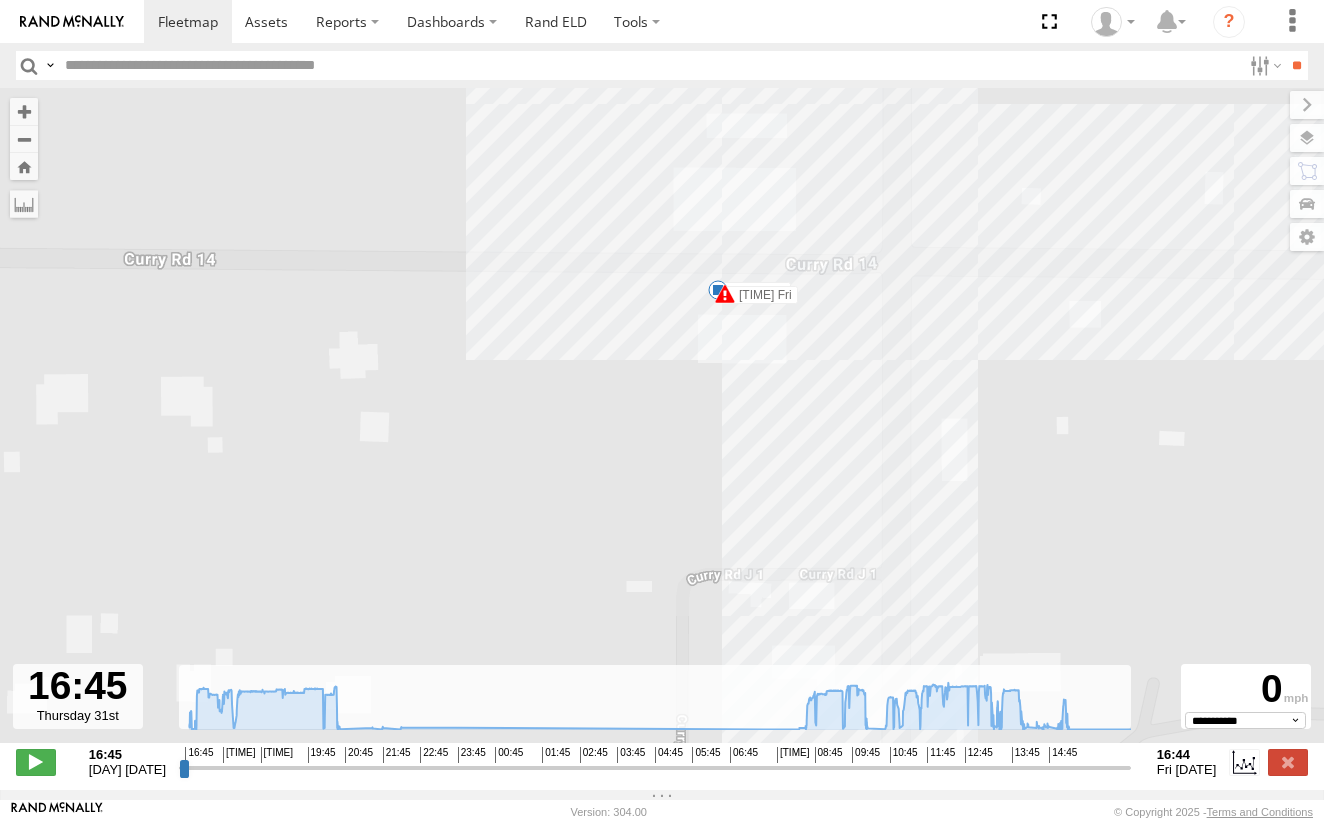 click at bounding box center [725, 294] 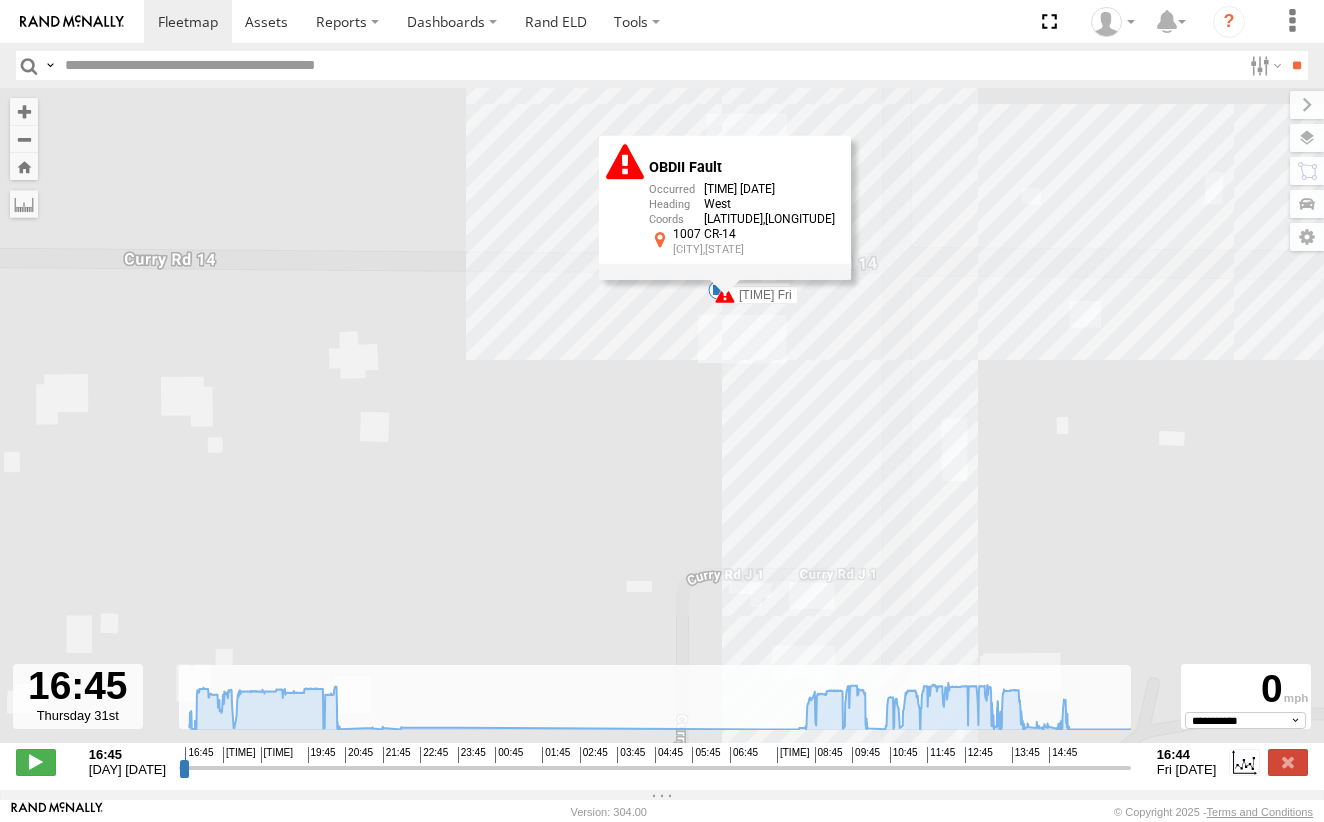 click on "[DIAGNOSTIC_CODE] [TIME] [DATE] [DIRECTION] [LATITUDE] [LONGITUDE] [ROUTE_NUMBER] [CITY],[STATE]" at bounding box center [725, 207] 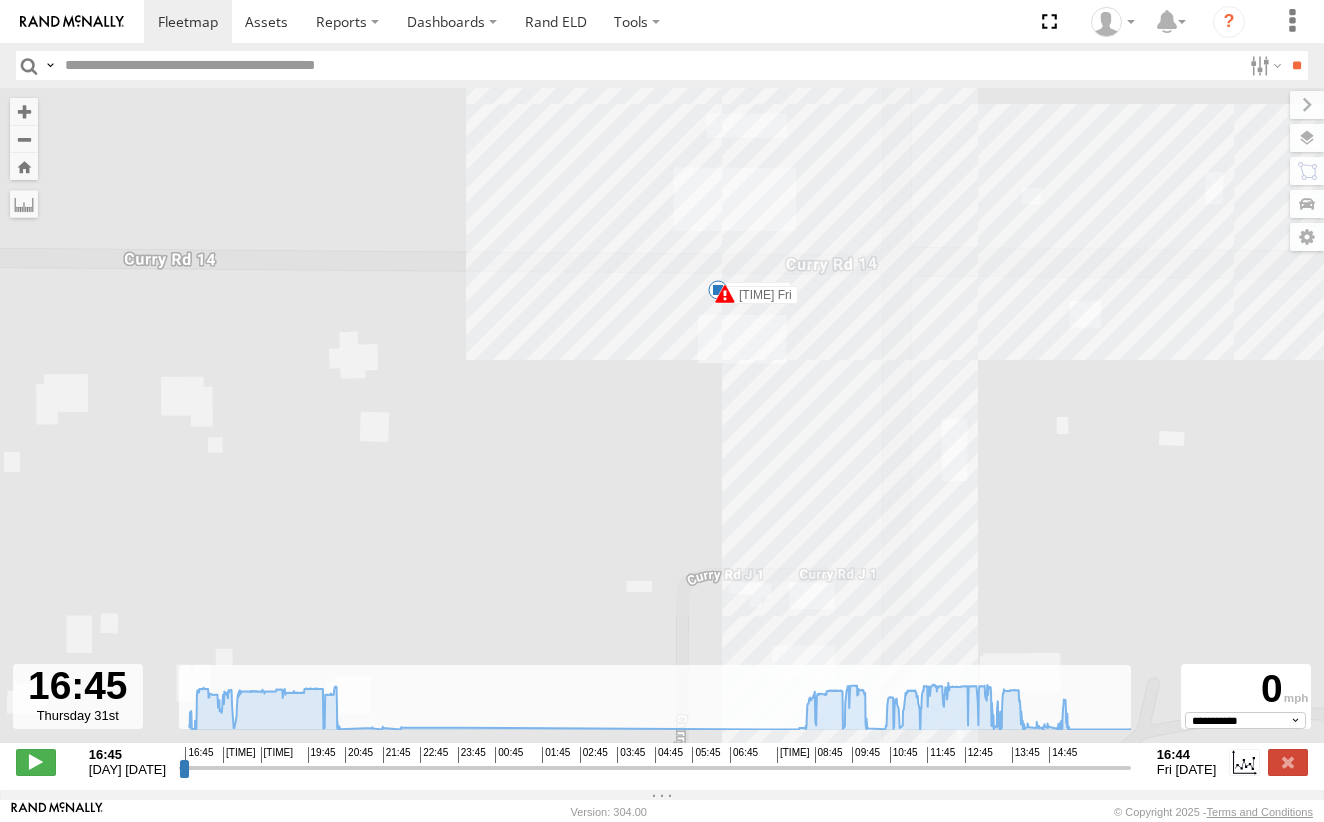 click at bounding box center [718, 290] 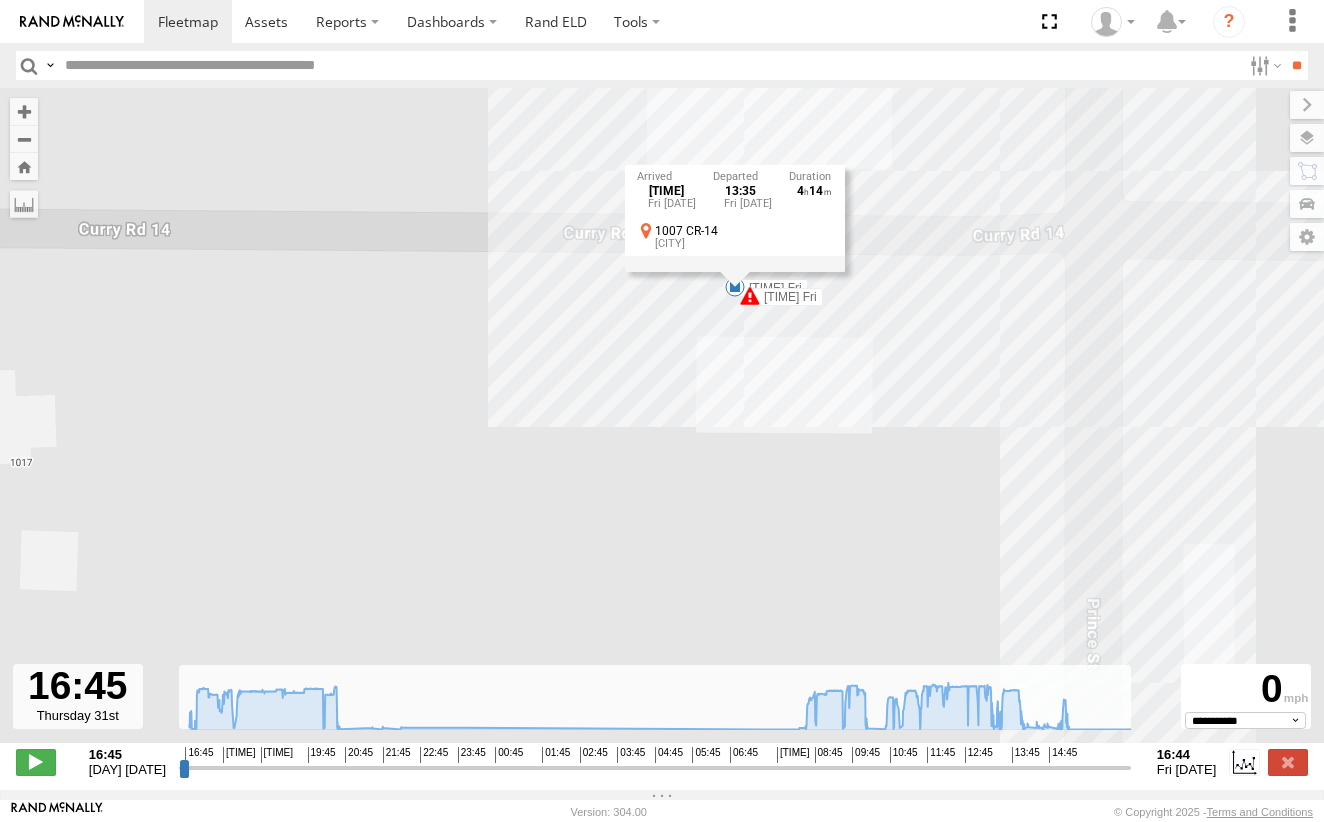 click at bounding box center (750, 296) 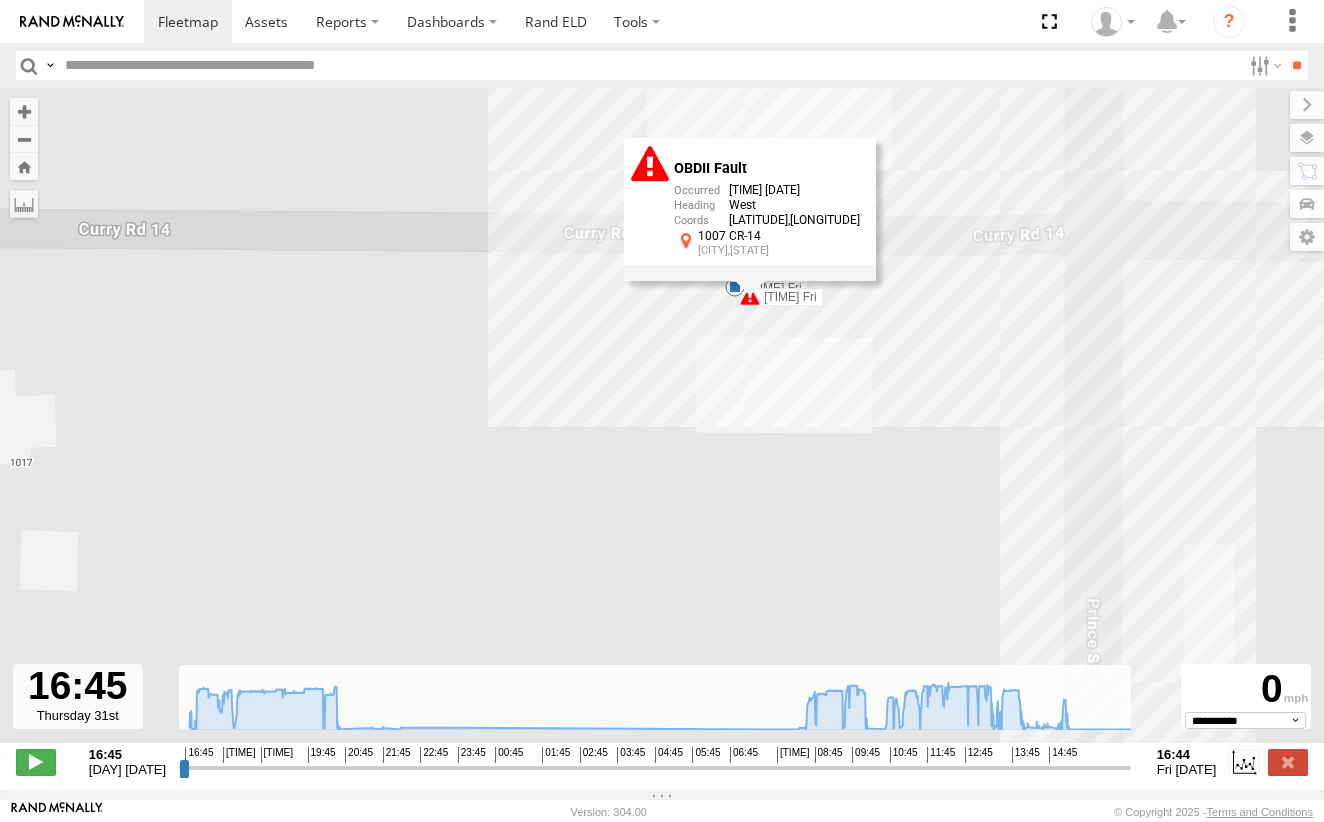 click on "[DIAGNOSTIC_CODE] [TIME] [DATE] [DIRECTION] [LATITUDE] [LONGITUDE] [ROUTE_NUMBER] [CITY],[STATE]" at bounding box center [750, 209] 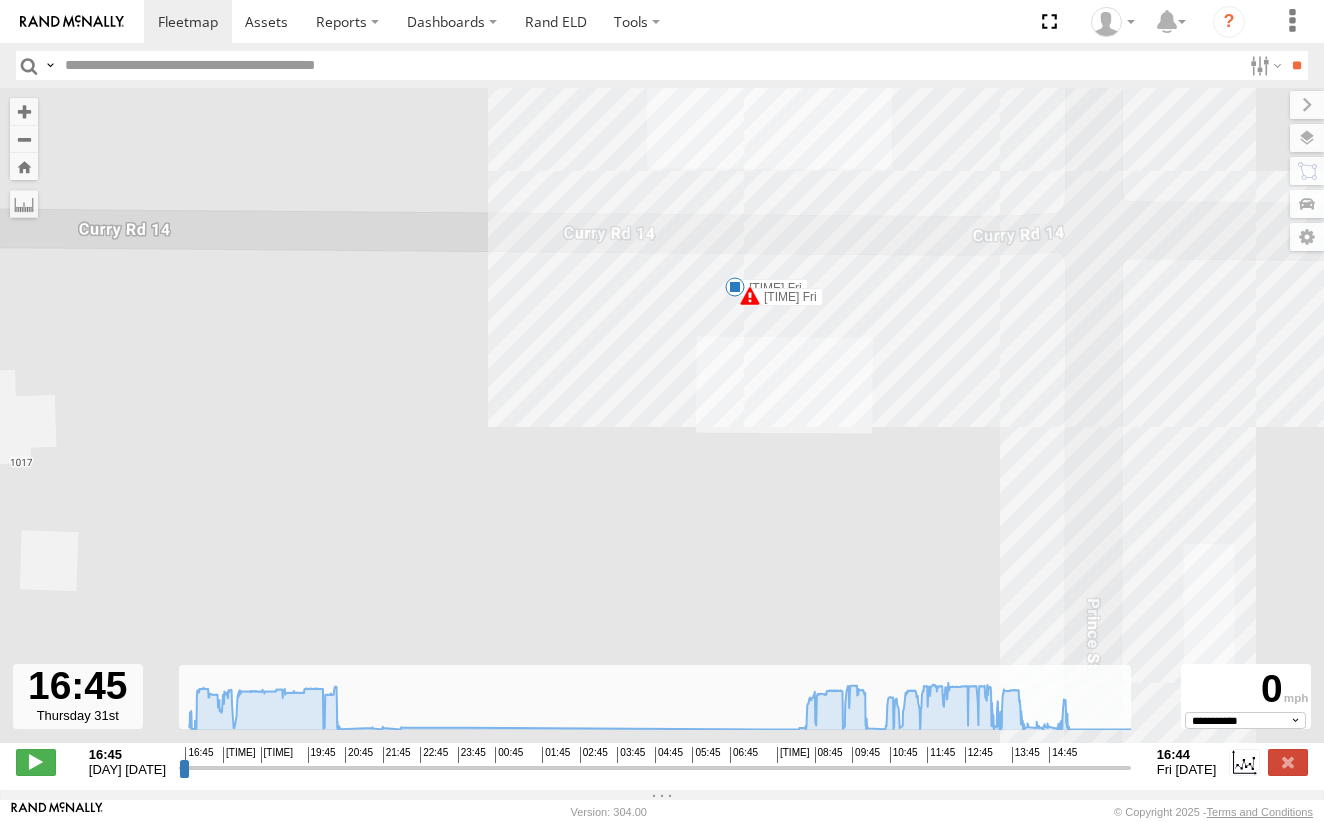 click at bounding box center (735, 287) 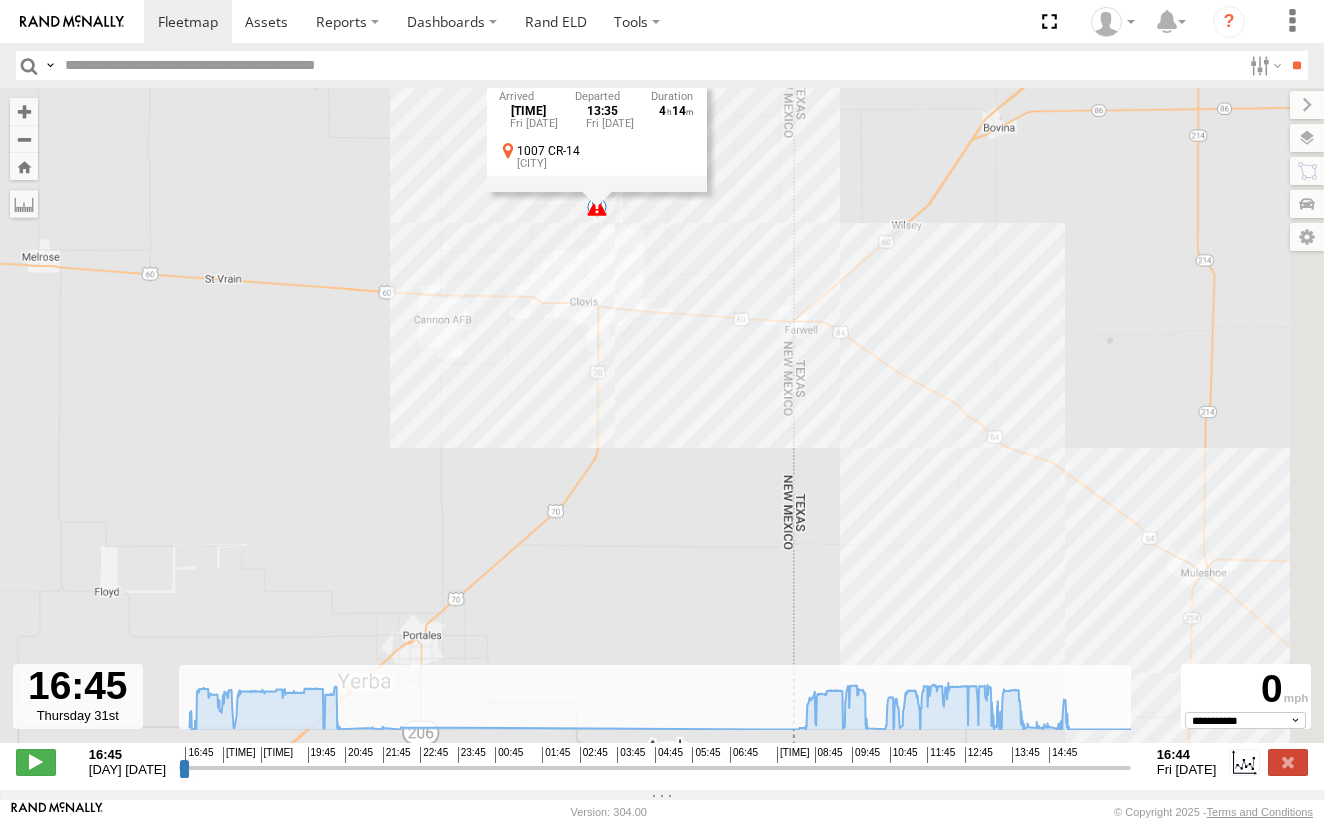 drag, startPoint x: 1131, startPoint y: 466, endPoint x: 585, endPoint y: 255, distance: 585.35205 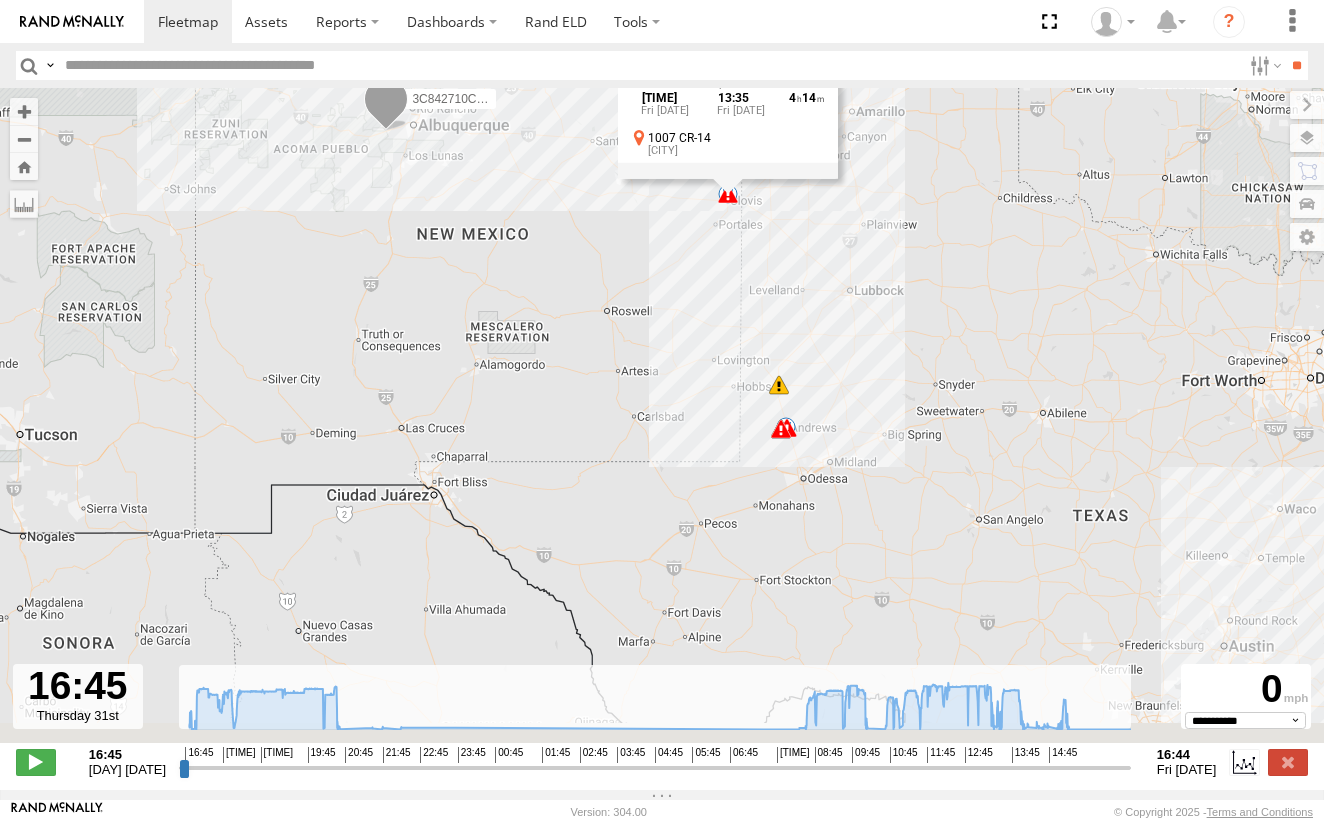 drag, startPoint x: 953, startPoint y: 560, endPoint x: 741, endPoint y: 267, distance: 361.65314 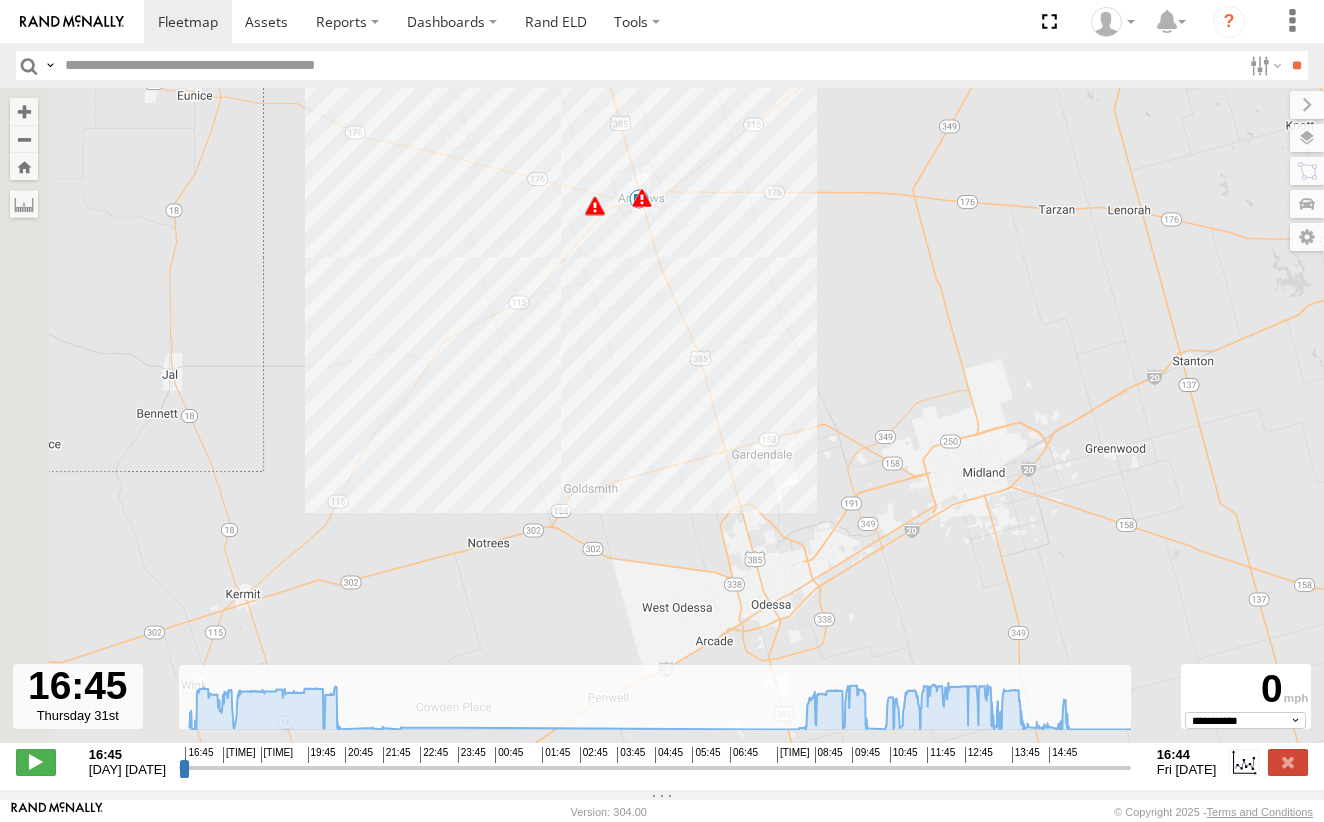 drag, startPoint x: 576, startPoint y: 327, endPoint x: 755, endPoint y: 320, distance: 179.13683 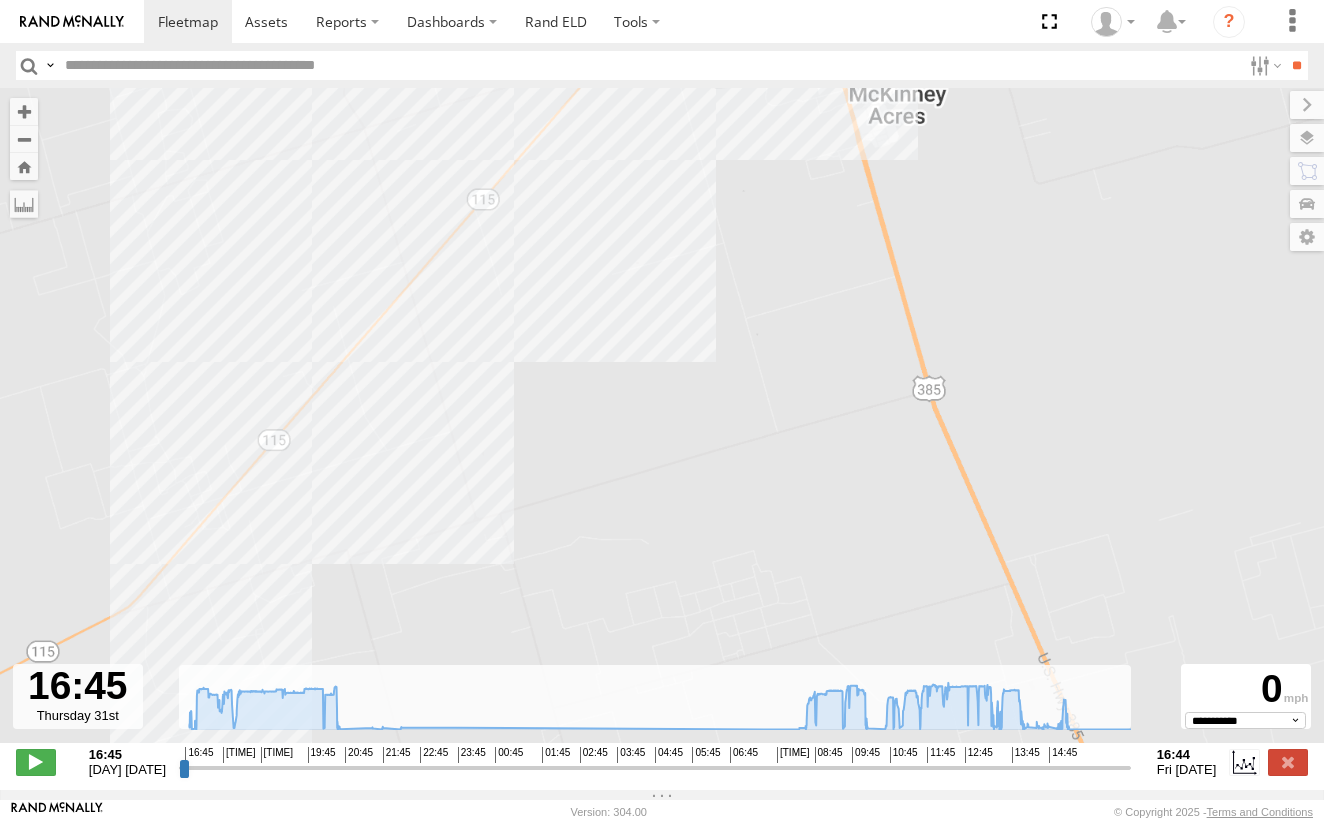 drag, startPoint x: 590, startPoint y: 251, endPoint x: 800, endPoint y: 516, distance: 338.1198 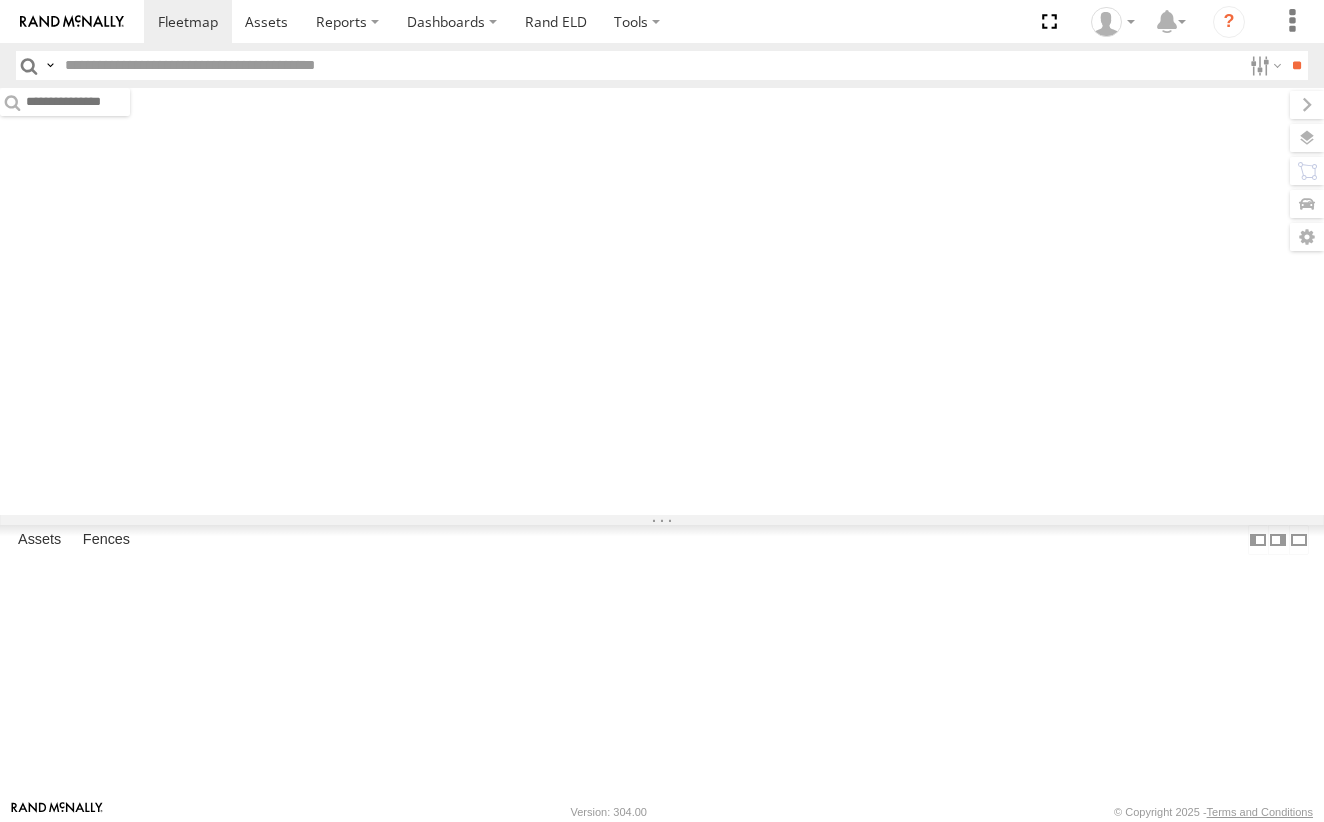 scroll, scrollTop: 0, scrollLeft: 0, axis: both 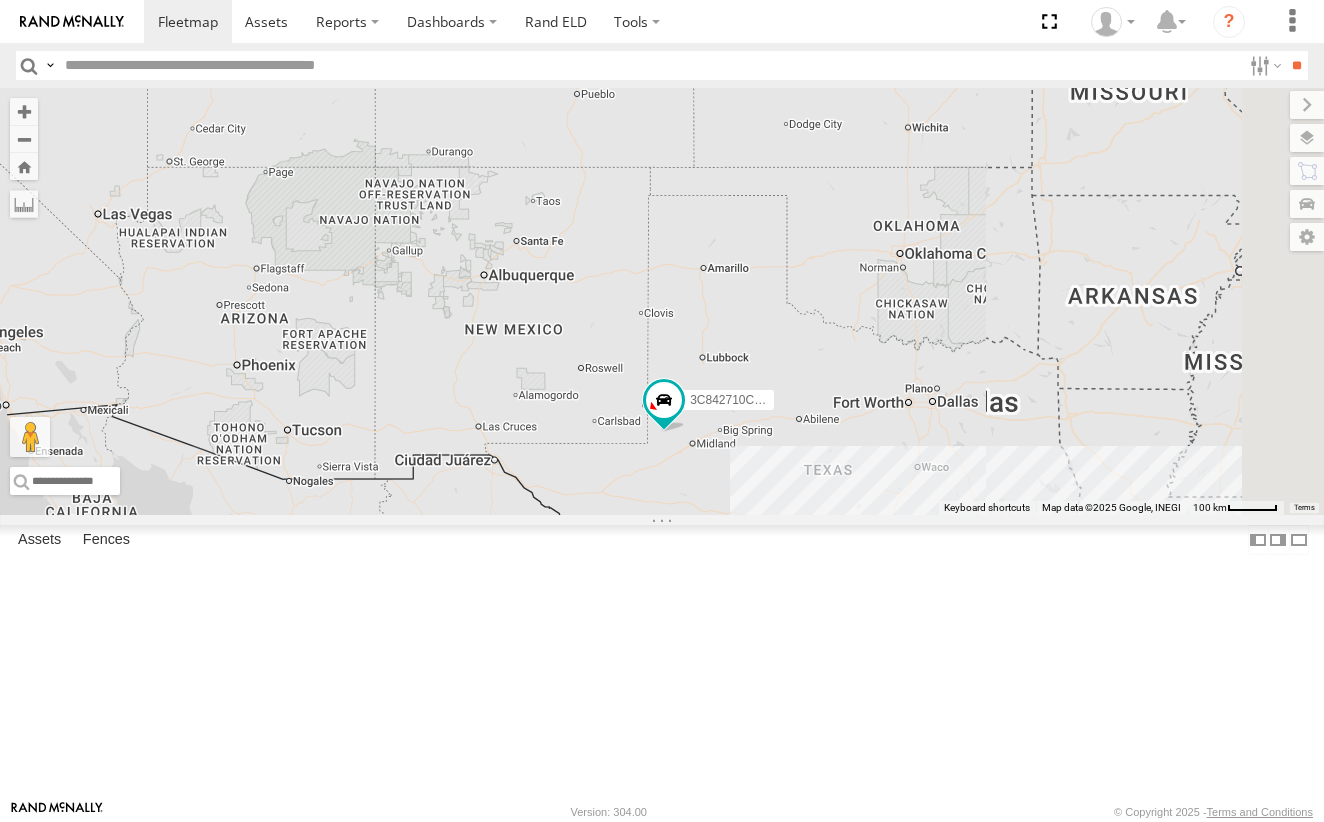 drag, startPoint x: 1201, startPoint y: 705, endPoint x: 926, endPoint y: 580, distance: 302.07614 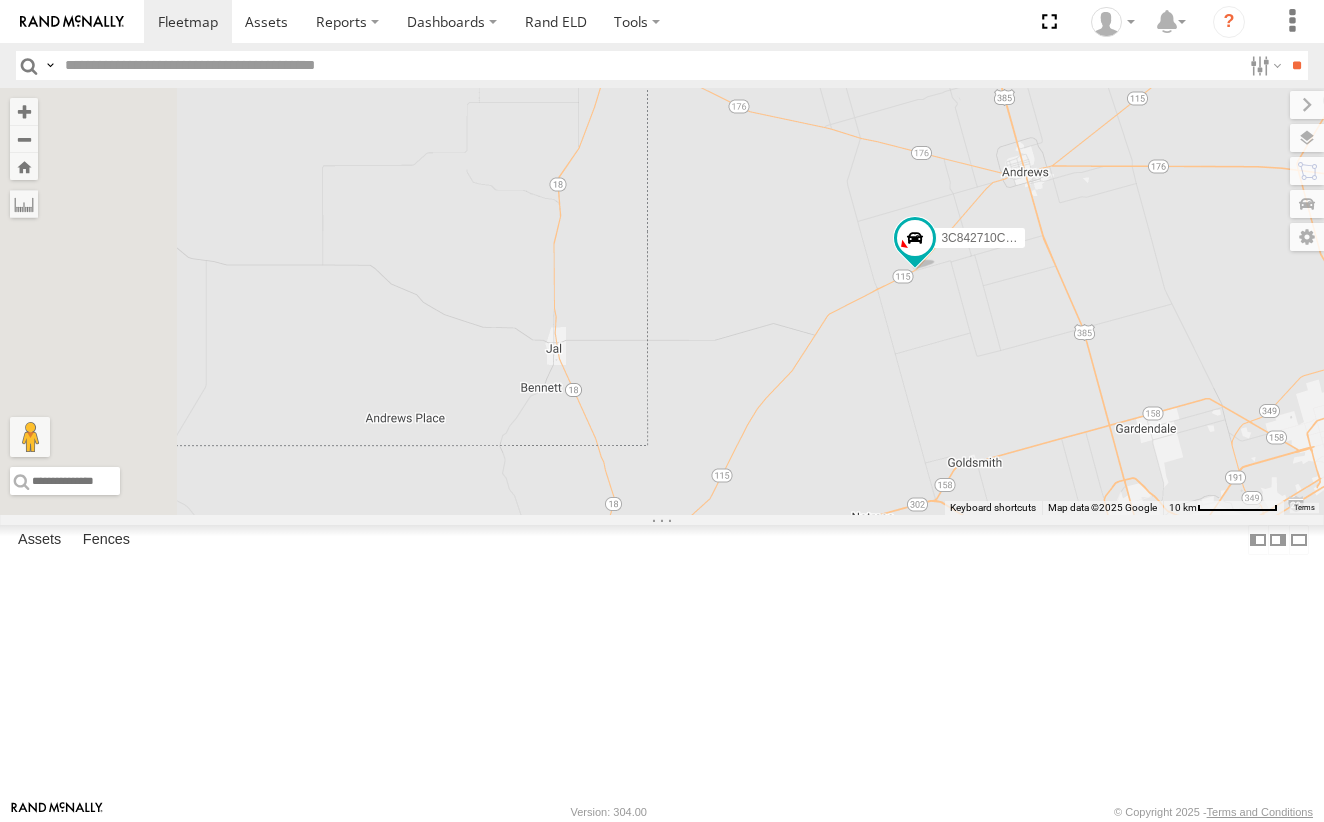 drag, startPoint x: 766, startPoint y: 579, endPoint x: 1477, endPoint y: 524, distance: 713.1241 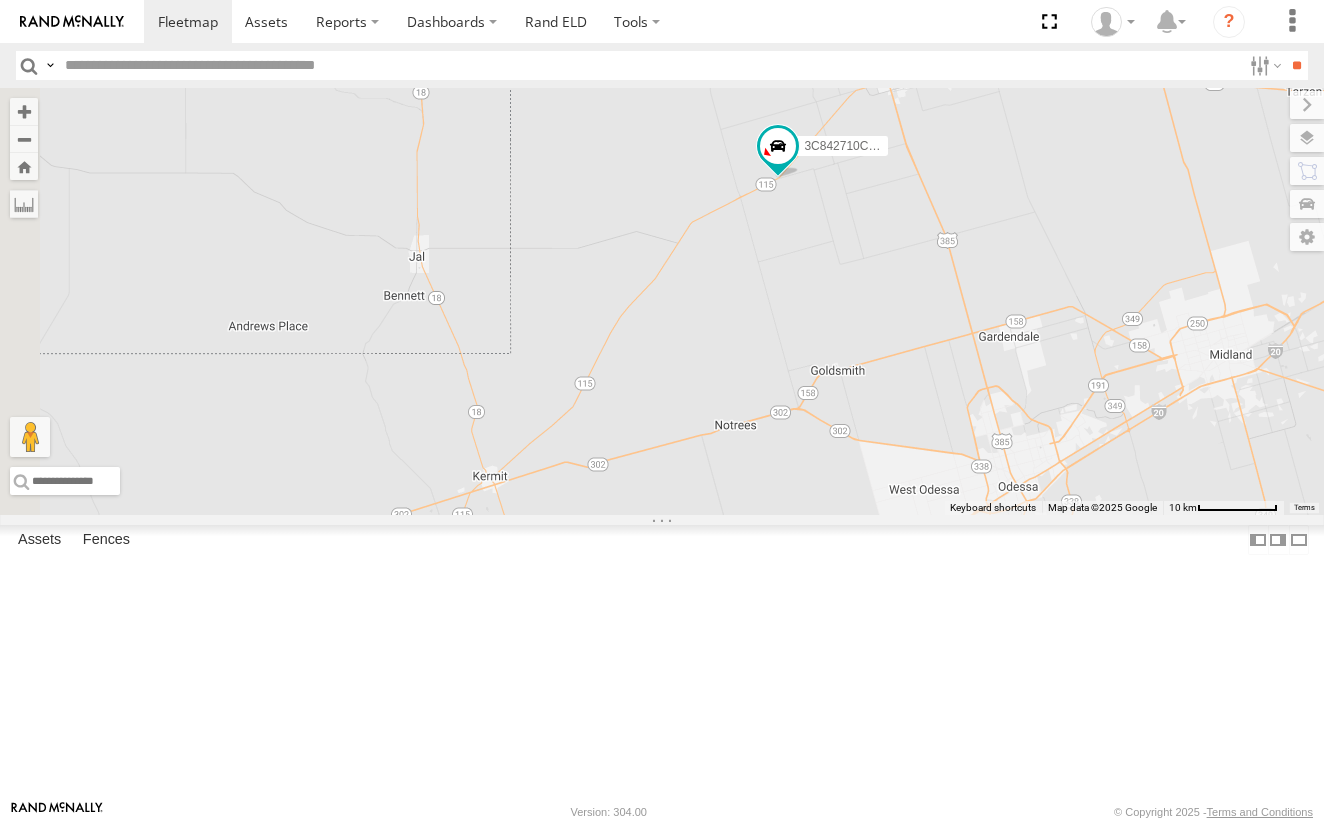 drag, startPoint x: 1274, startPoint y: 662, endPoint x: 1112, endPoint y: 567, distance: 187.80043 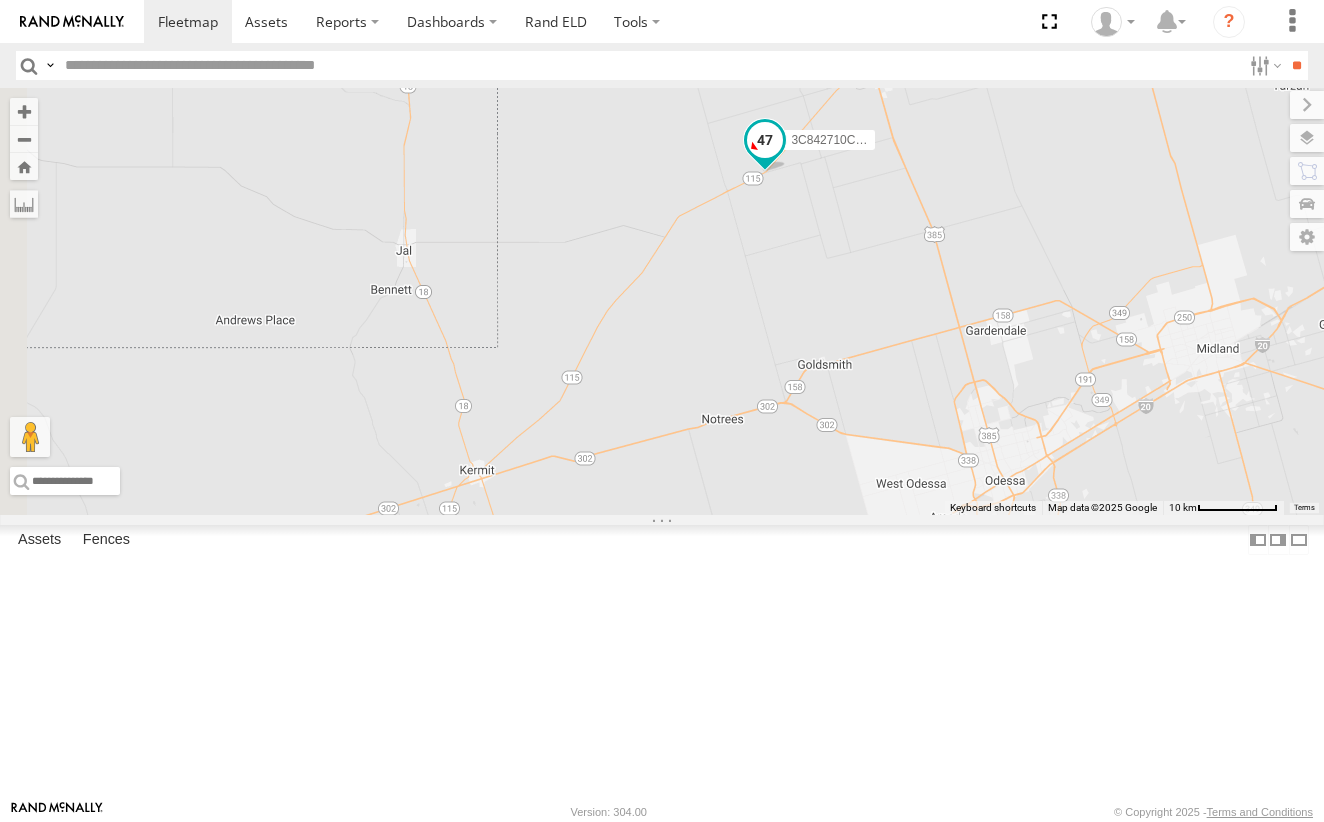 click at bounding box center [765, 140] 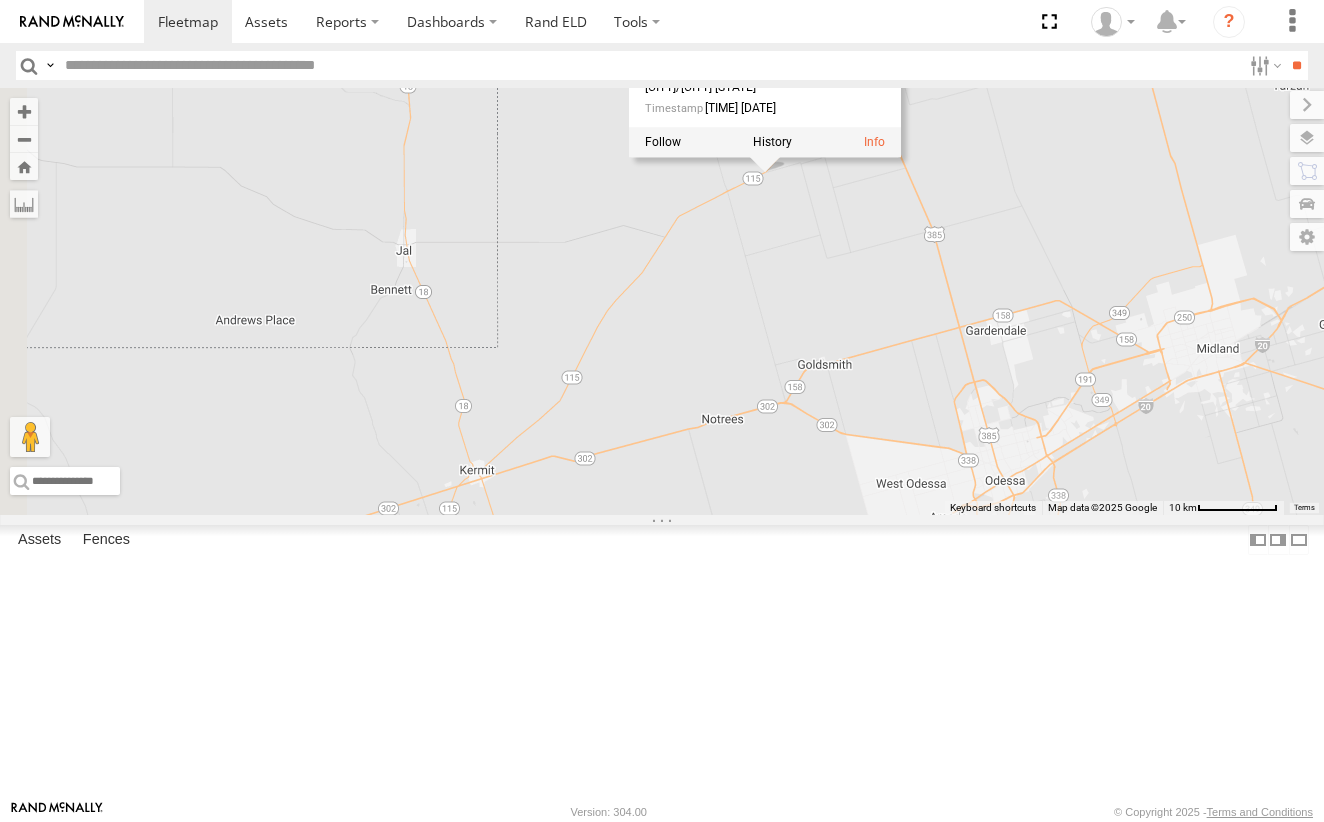 click at bounding box center (765, 142) 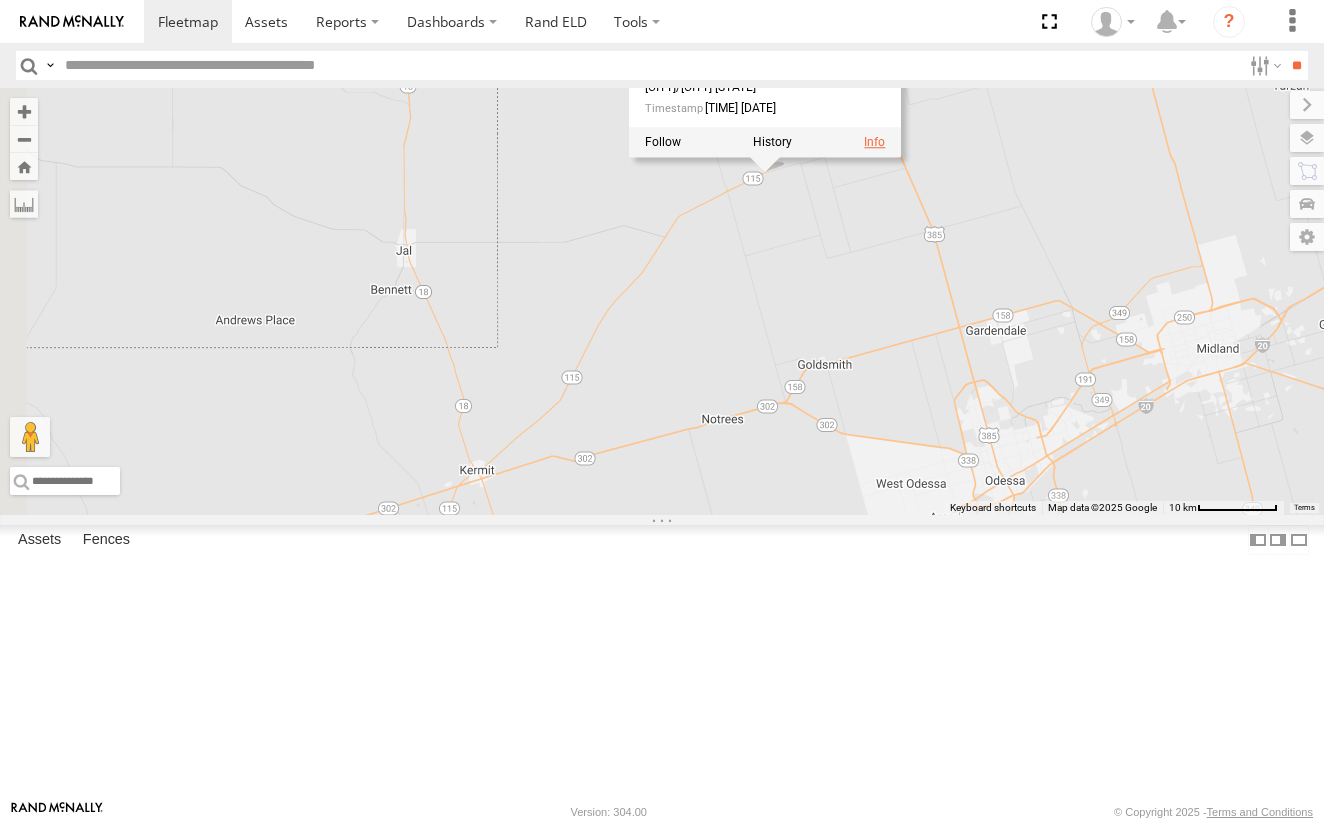click at bounding box center [874, 142] 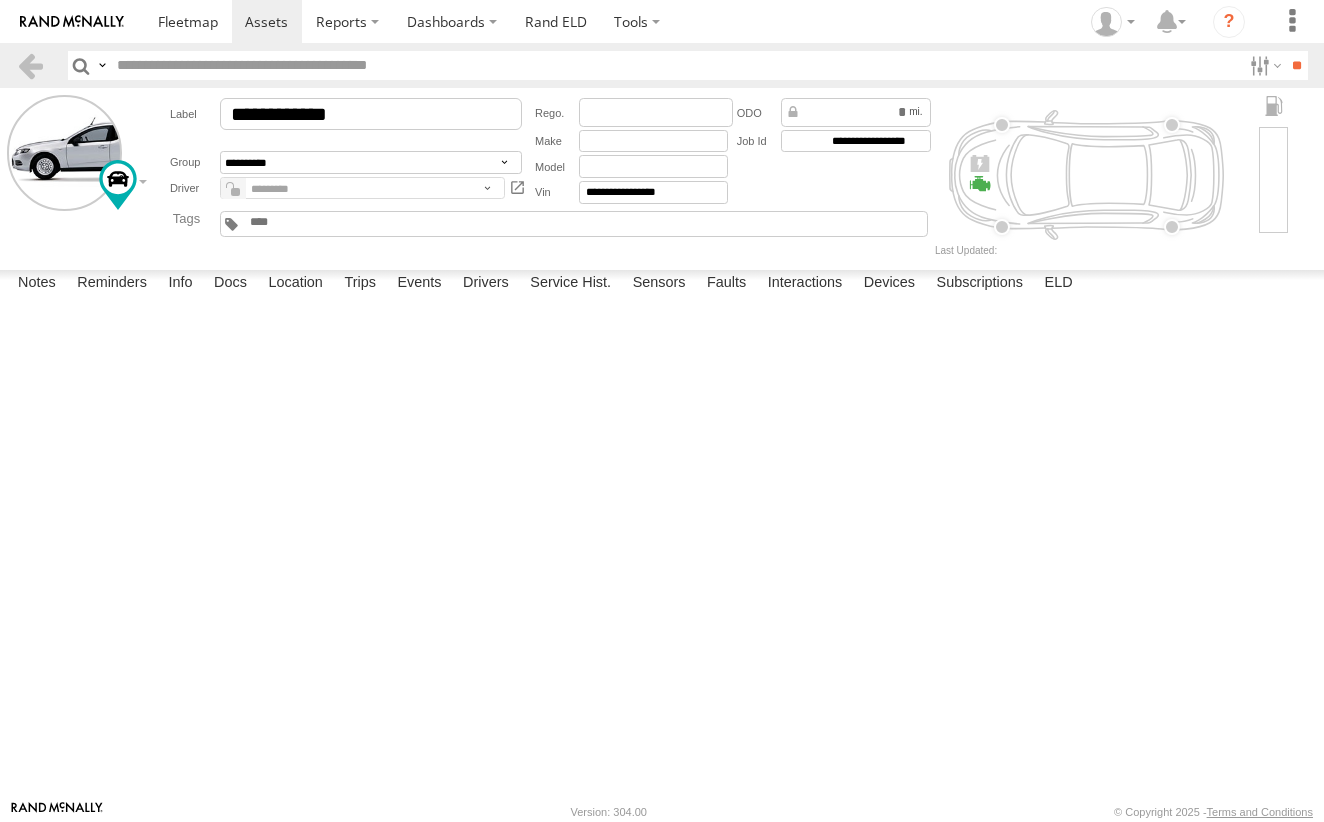 scroll, scrollTop: 0, scrollLeft: 0, axis: both 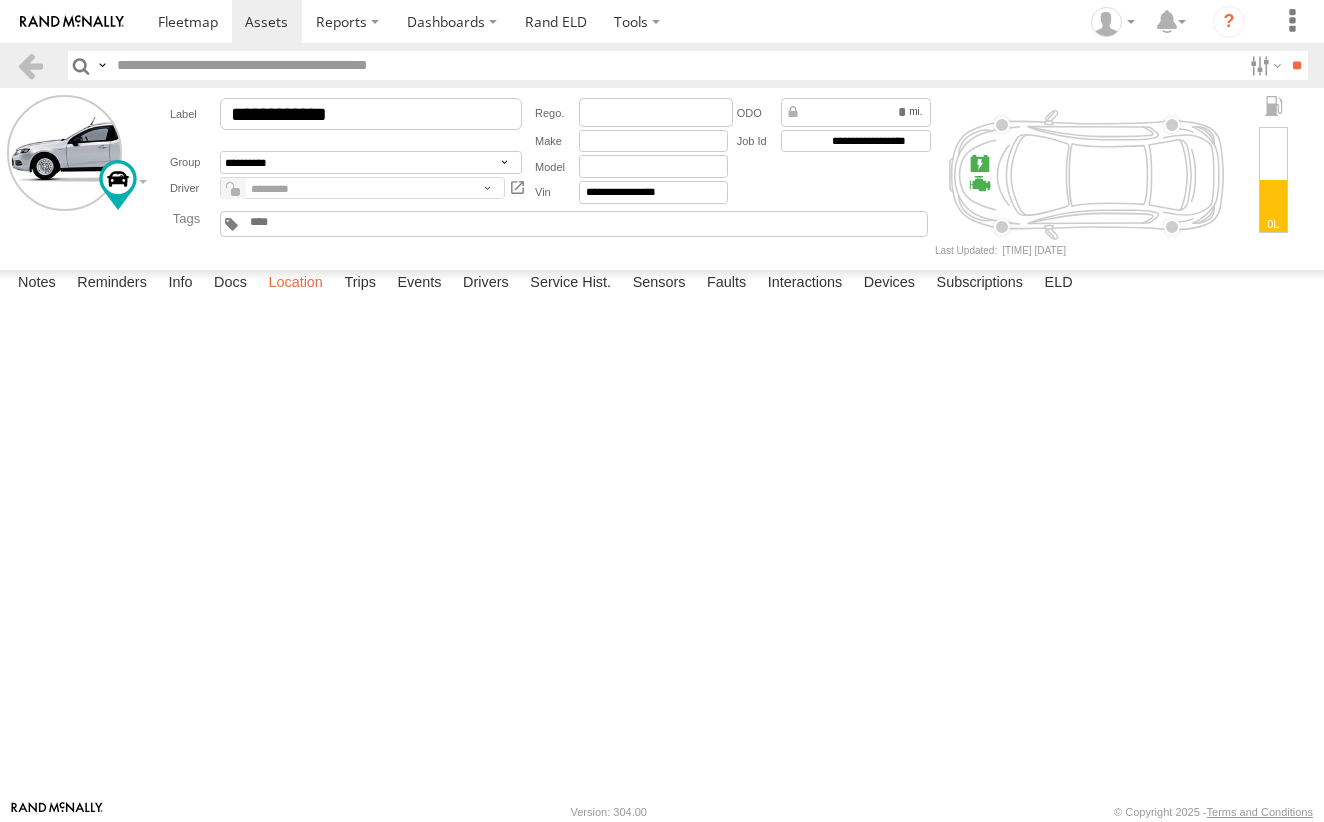 click on "Location" at bounding box center (295, 284) 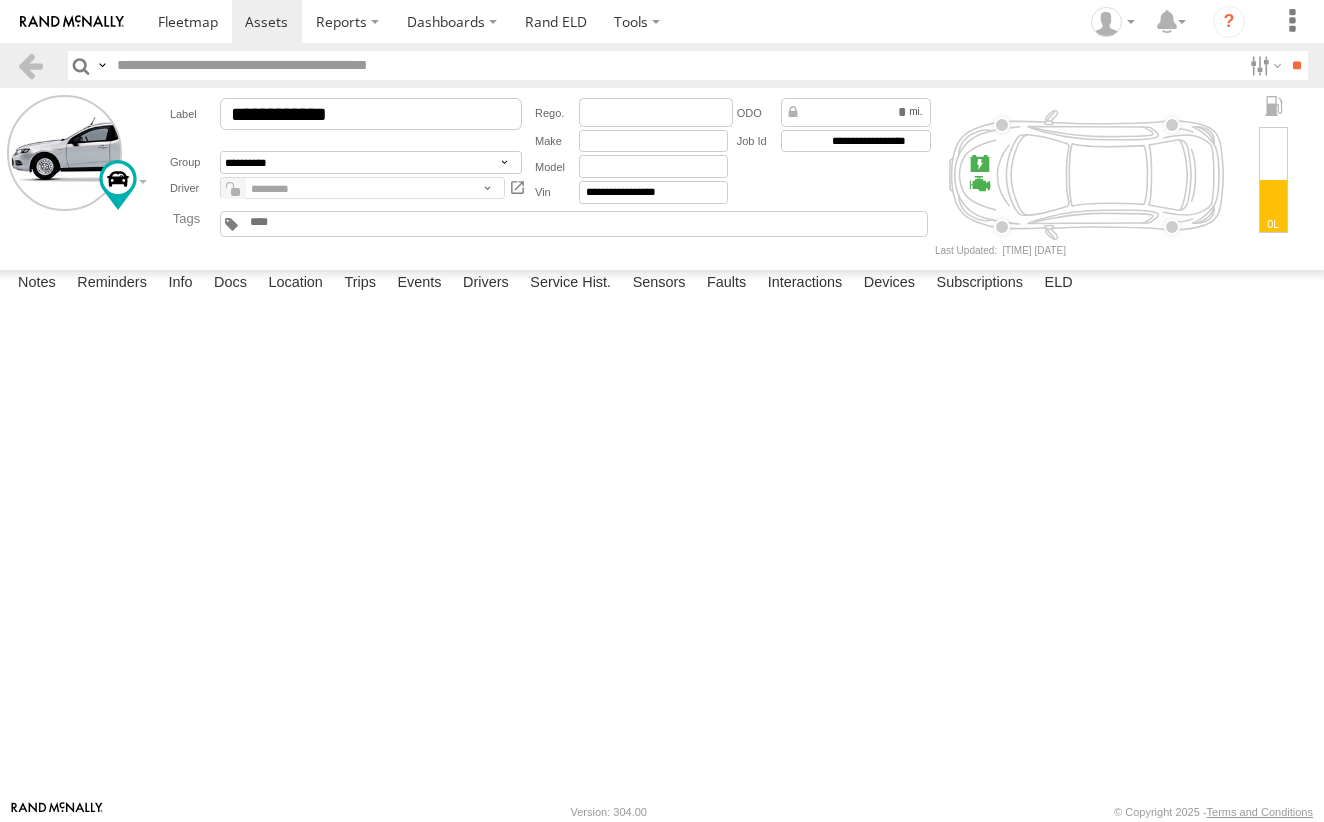 click at bounding box center (0, 0) 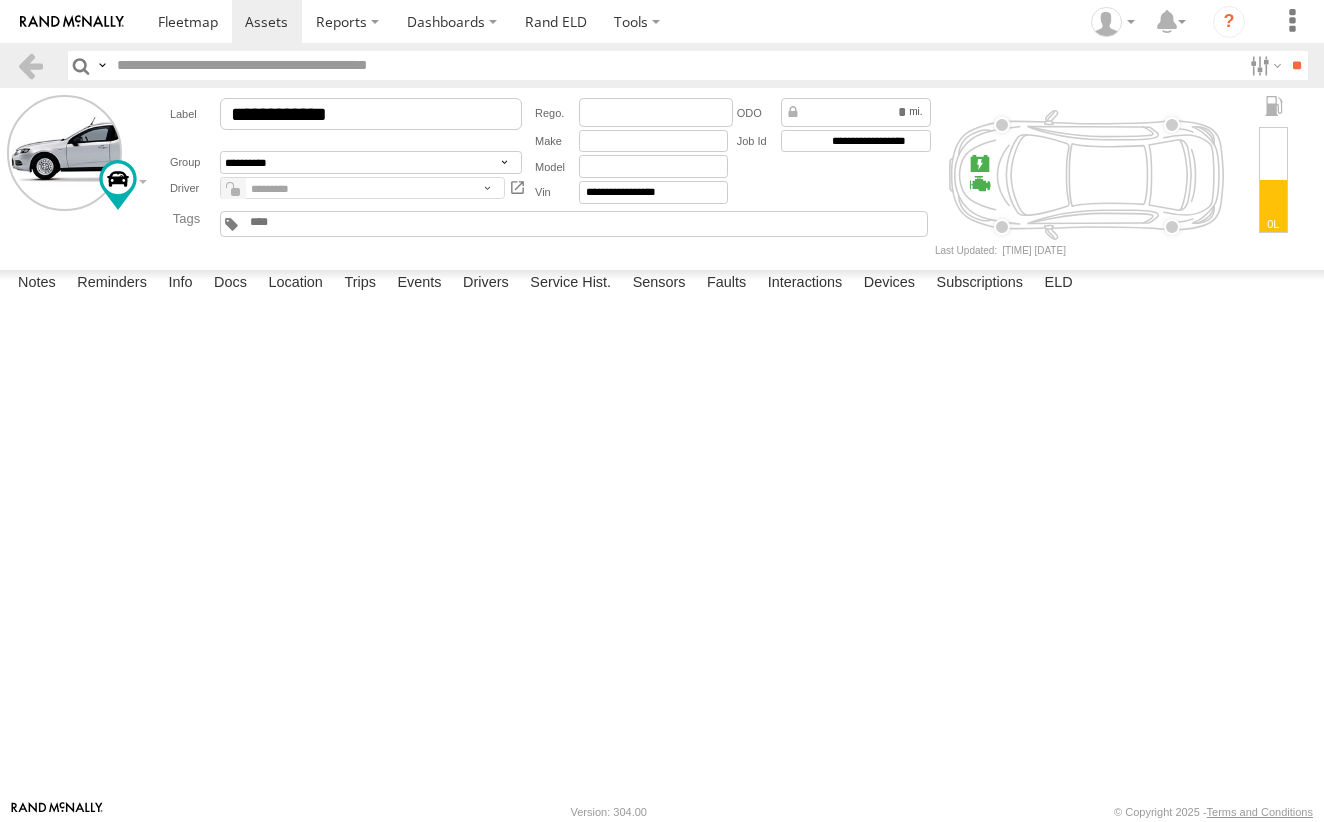 drag, startPoint x: 651, startPoint y: 503, endPoint x: 653, endPoint y: 628, distance: 125.016 